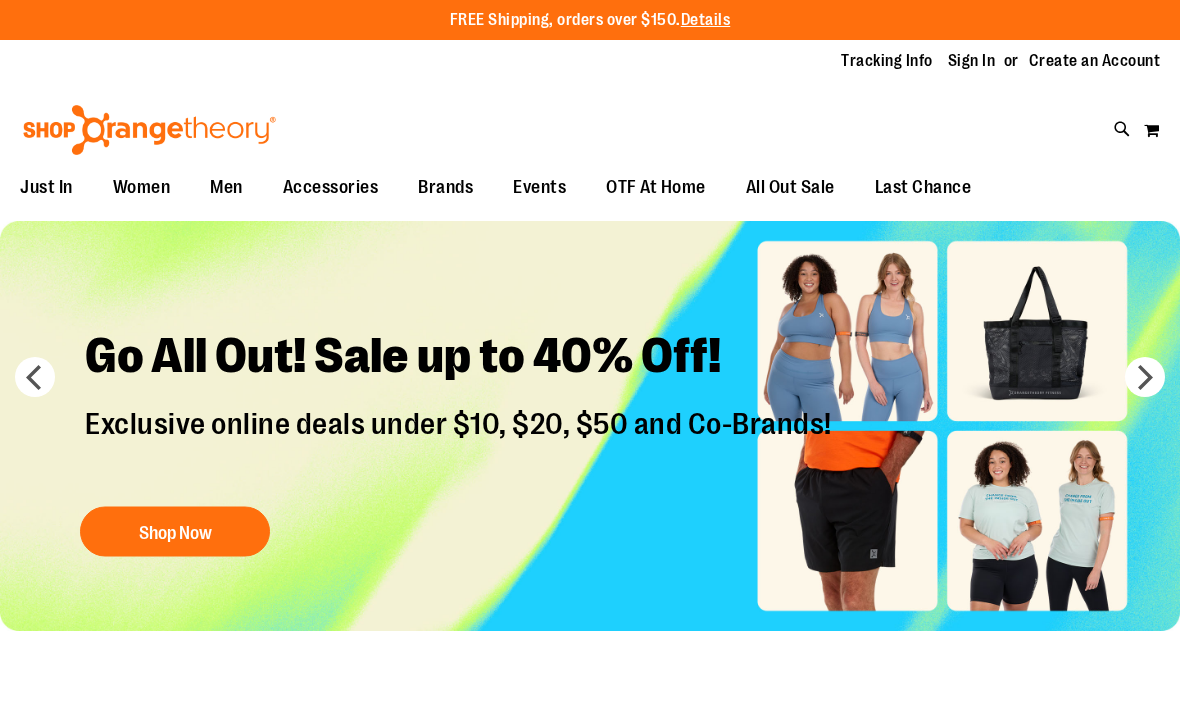 scroll, scrollTop: 0, scrollLeft: 0, axis: both 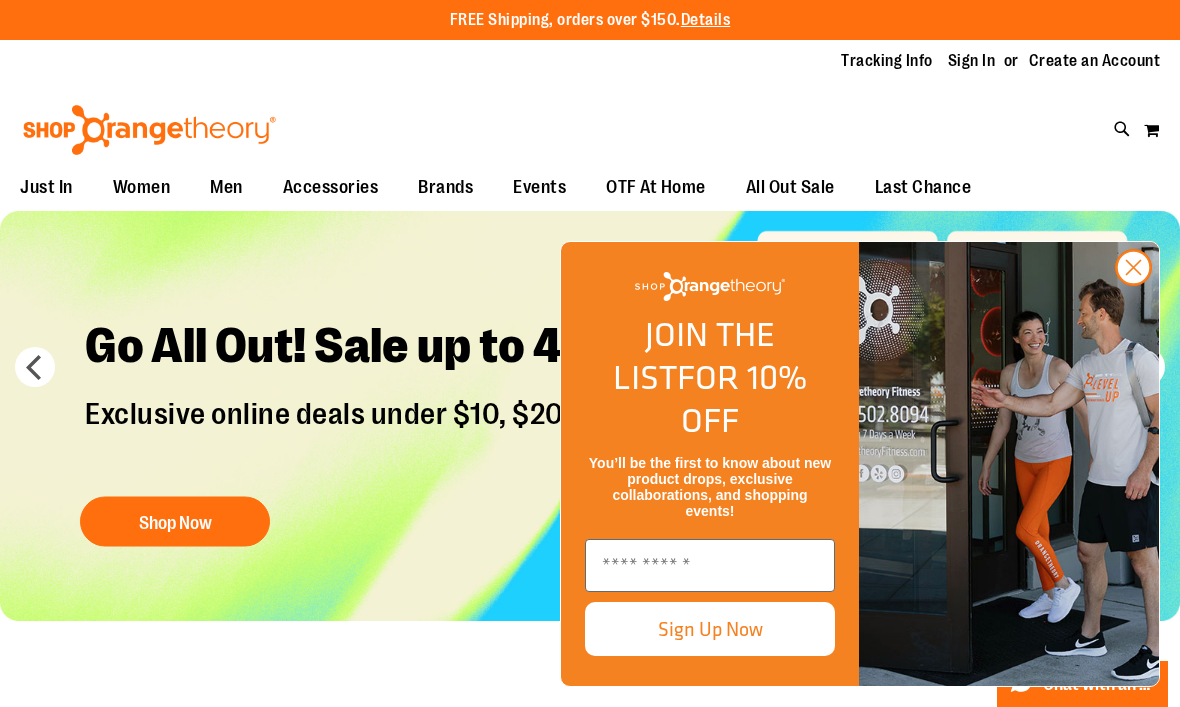 click 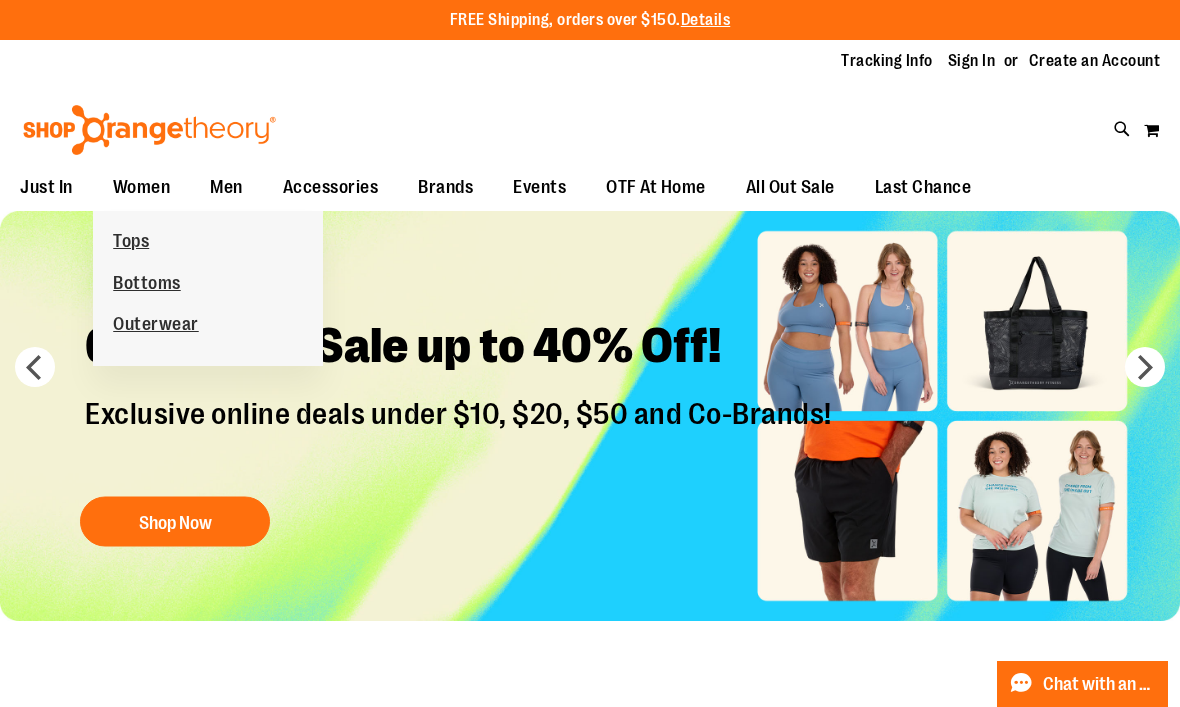 click on "Tops" at bounding box center (131, 243) 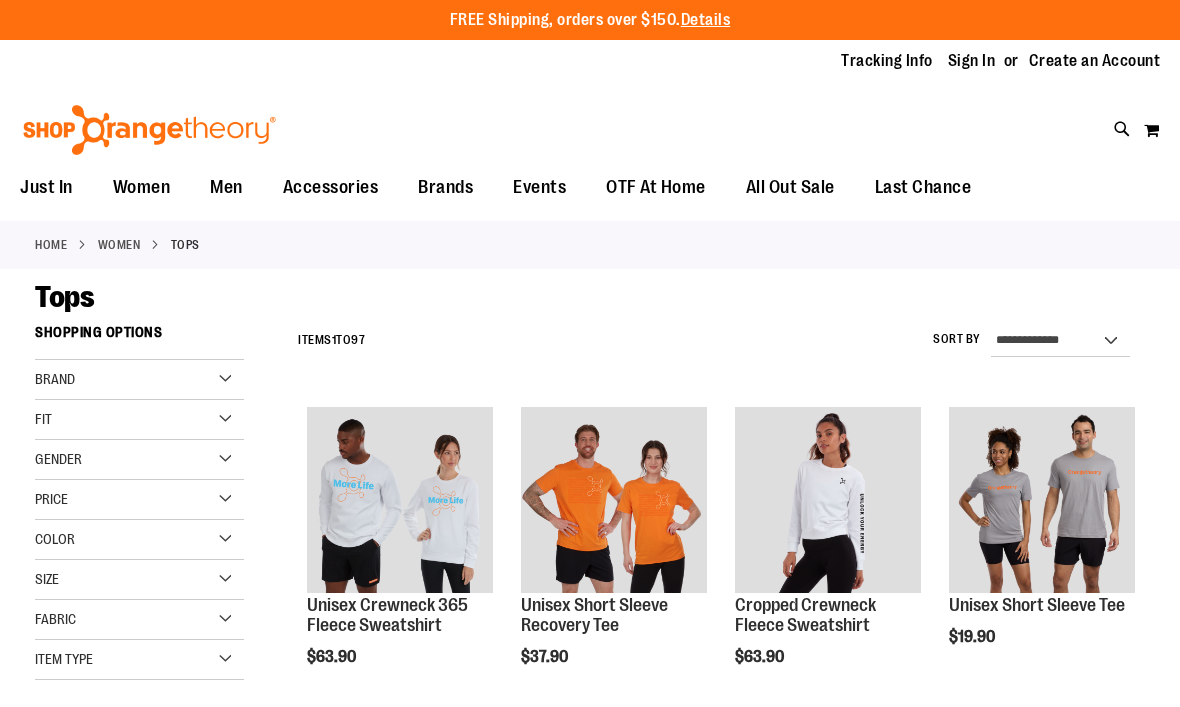 scroll, scrollTop: 0, scrollLeft: 0, axis: both 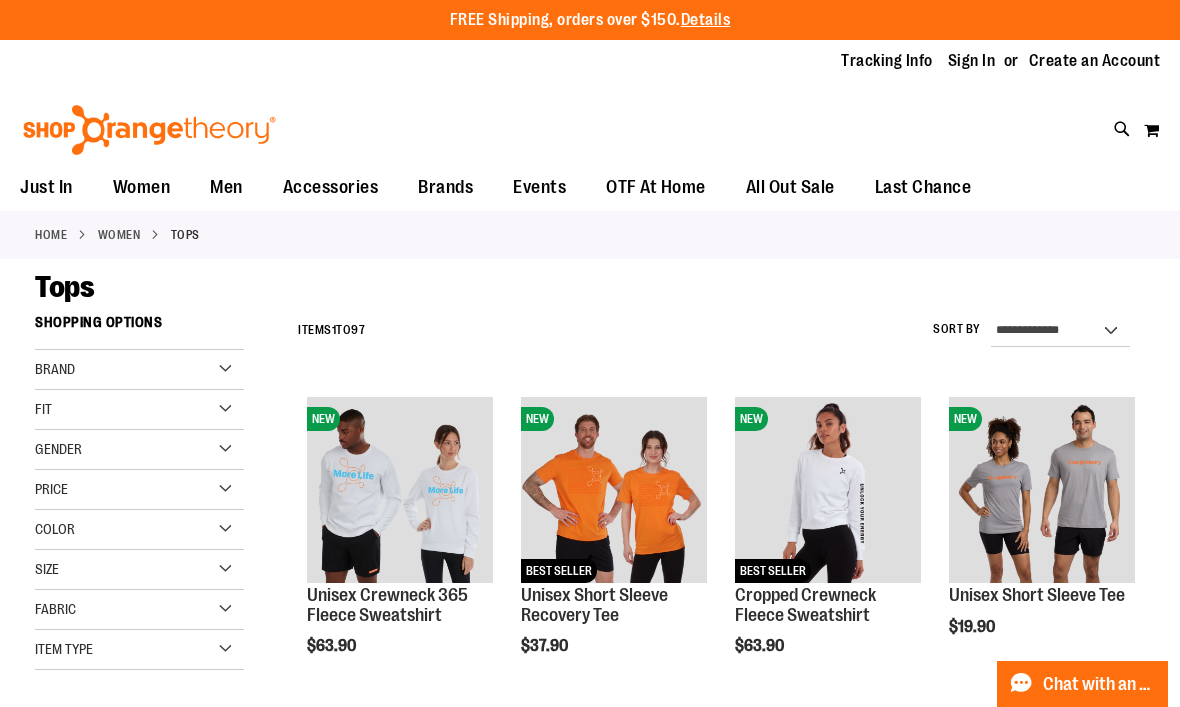 click on "Brand" at bounding box center [55, 369] 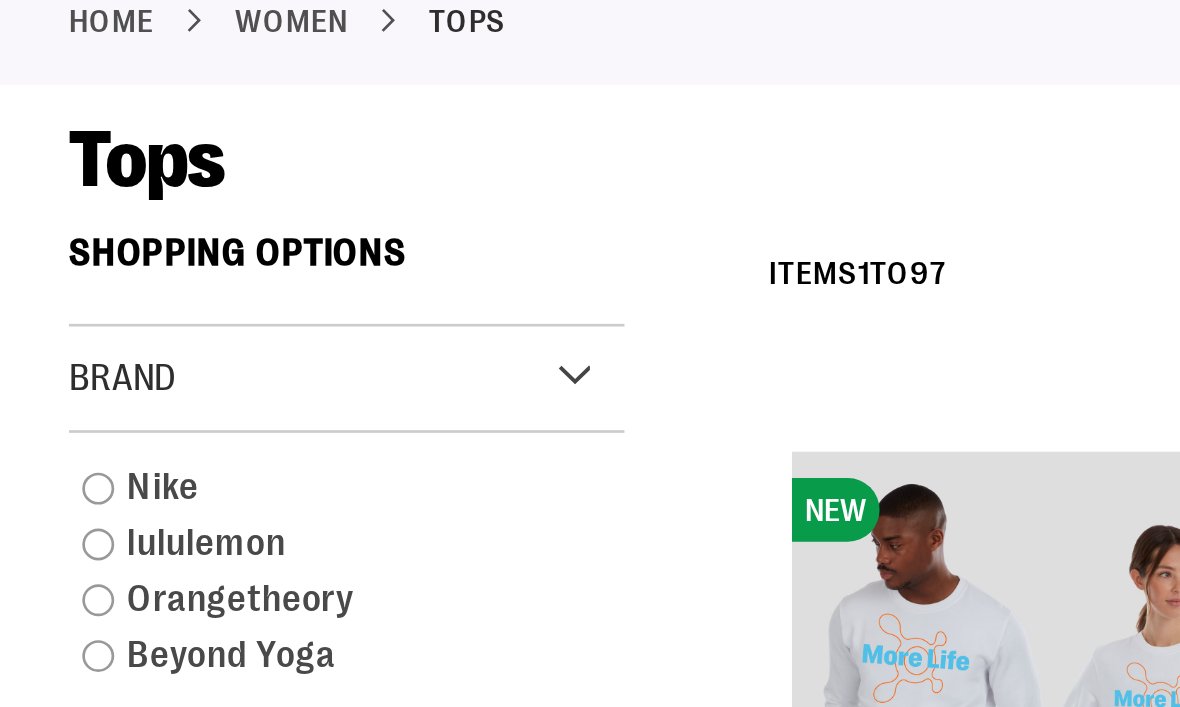 click on "lululemon" at bounding box center [130, 430] 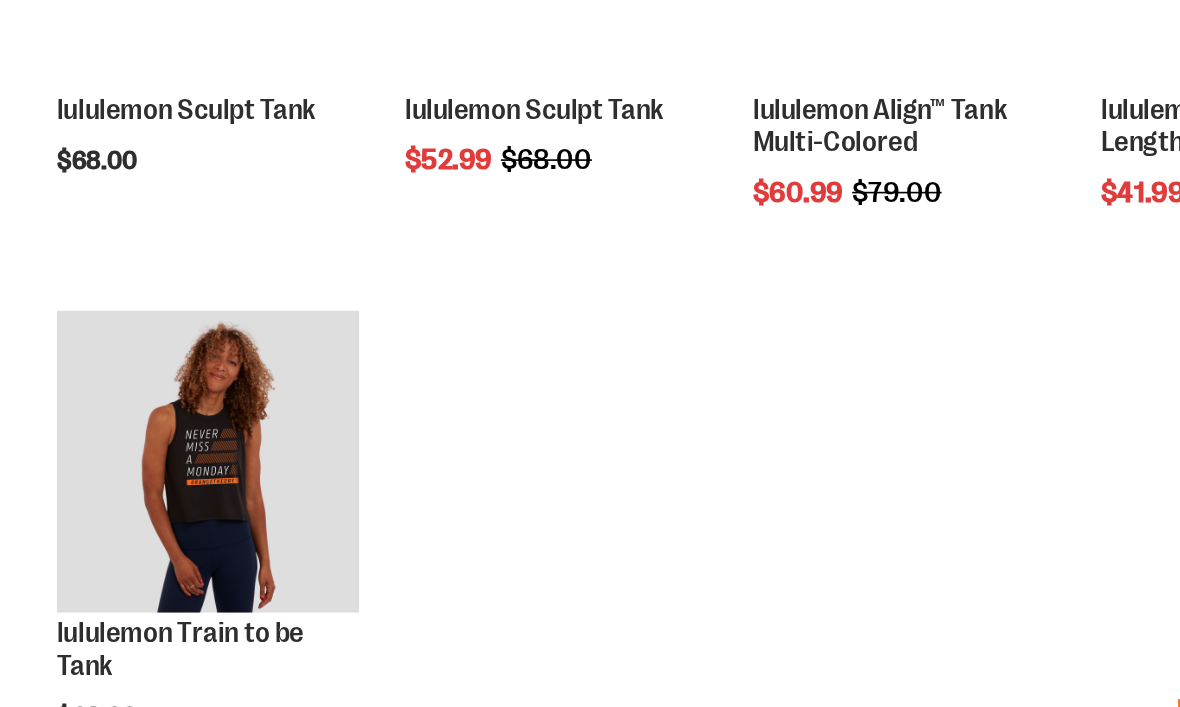 scroll, scrollTop: 1614, scrollLeft: 0, axis: vertical 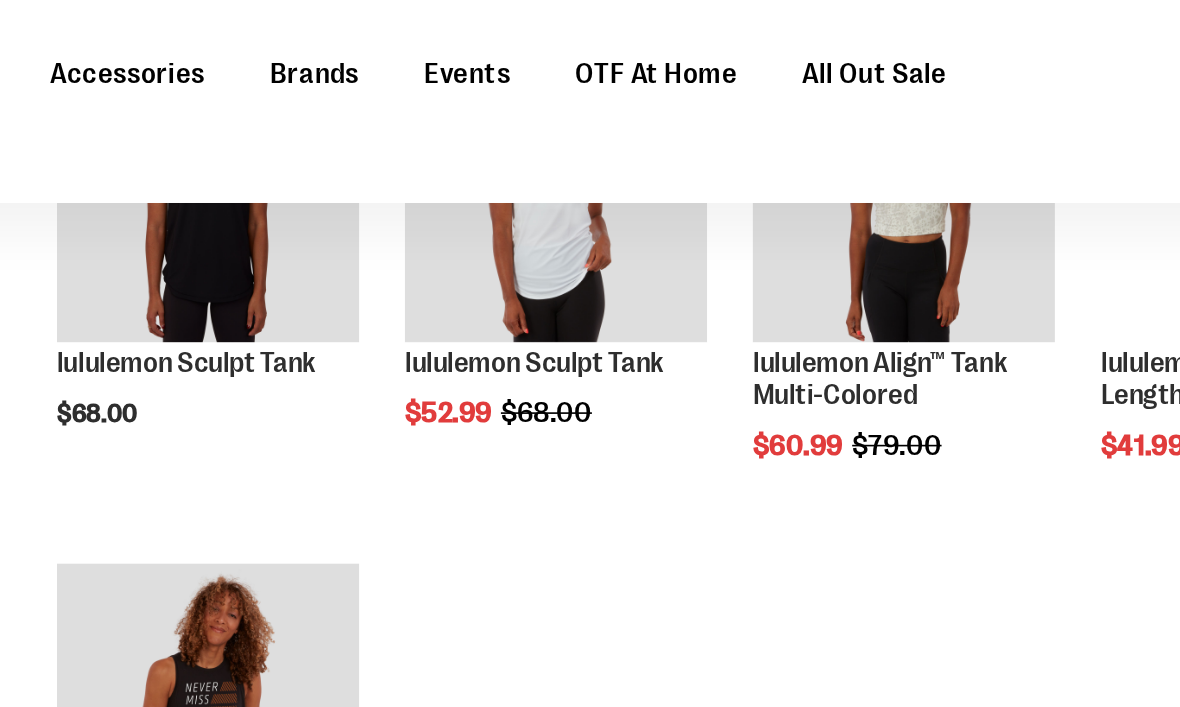 click on "Add to Cart" at bounding box center (308, 374) 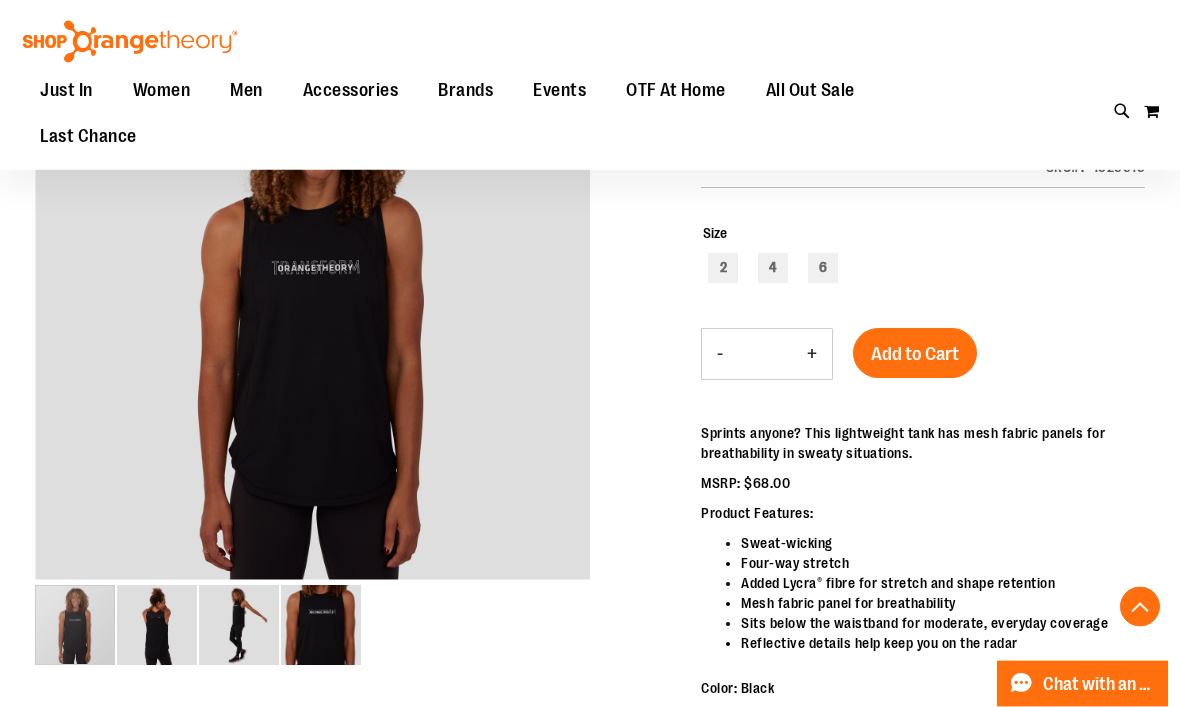 scroll, scrollTop: 304, scrollLeft: 0, axis: vertical 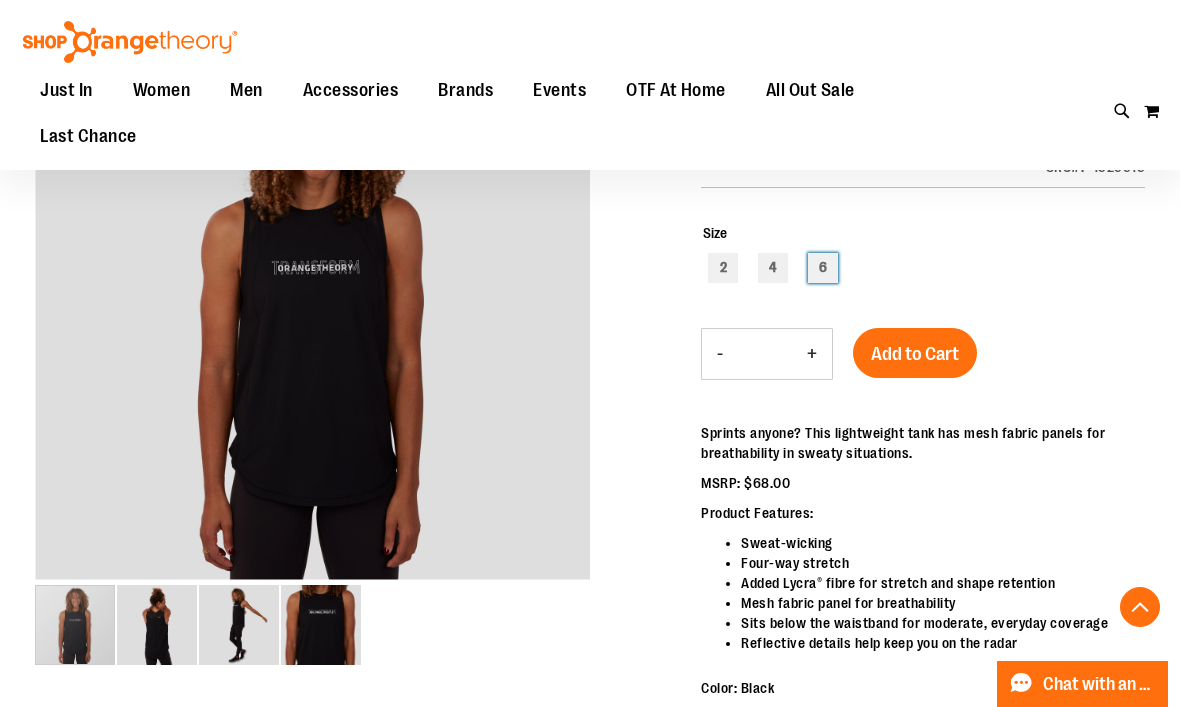 click on "6" at bounding box center [823, 268] 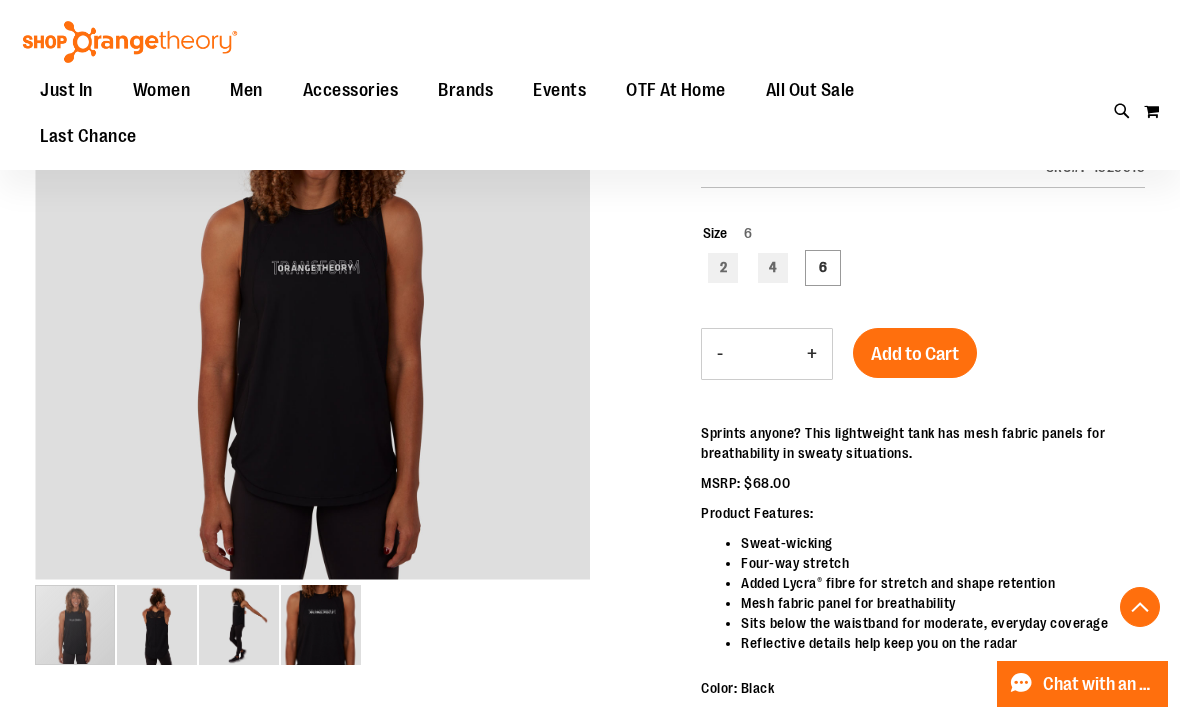click on "Add to Cart" at bounding box center (915, 354) 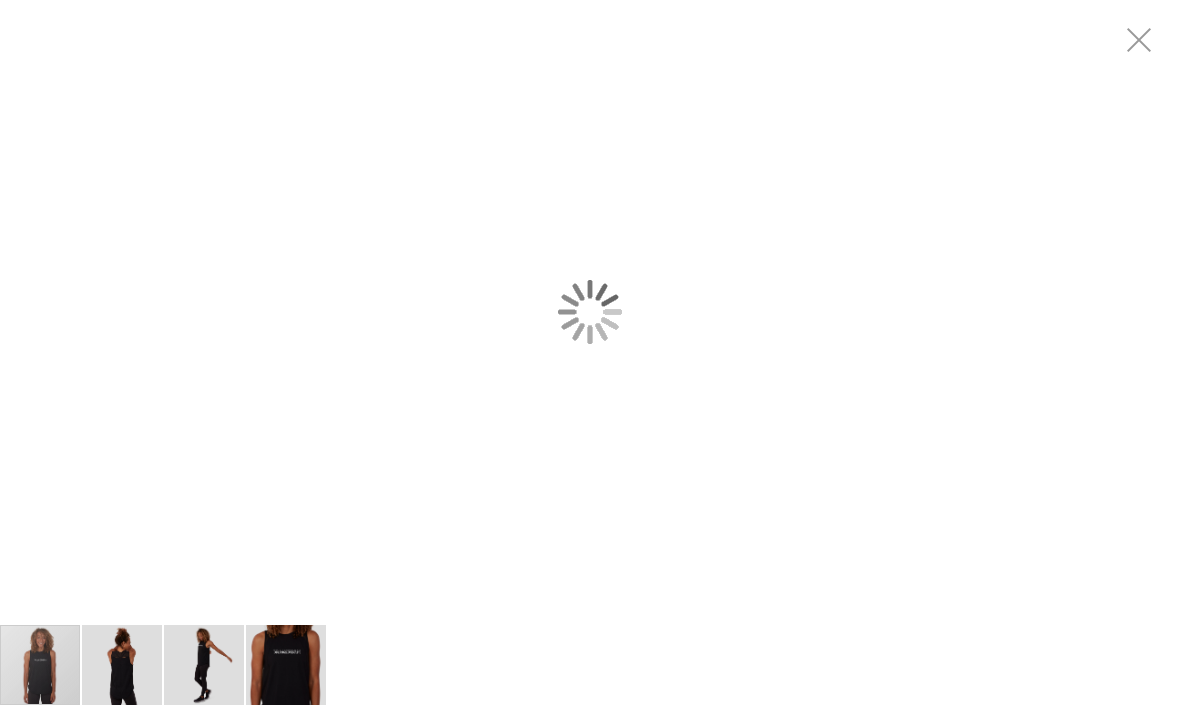 scroll, scrollTop: 0, scrollLeft: 0, axis: both 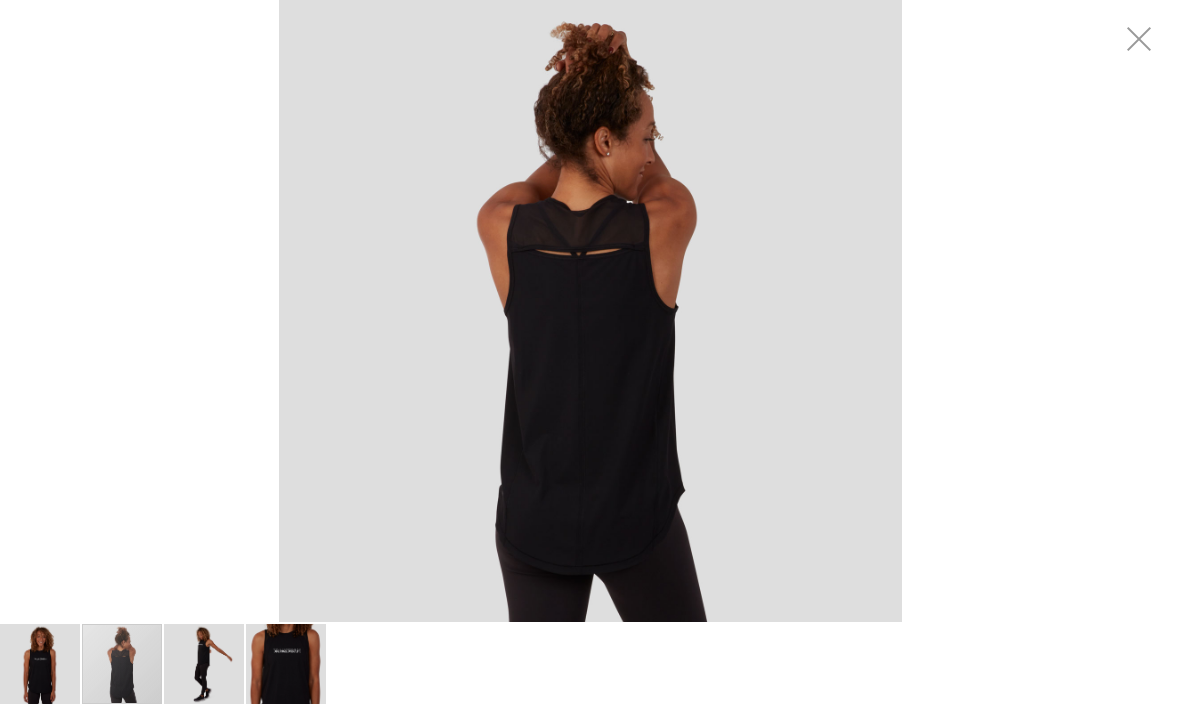 click at bounding box center [122, 665] 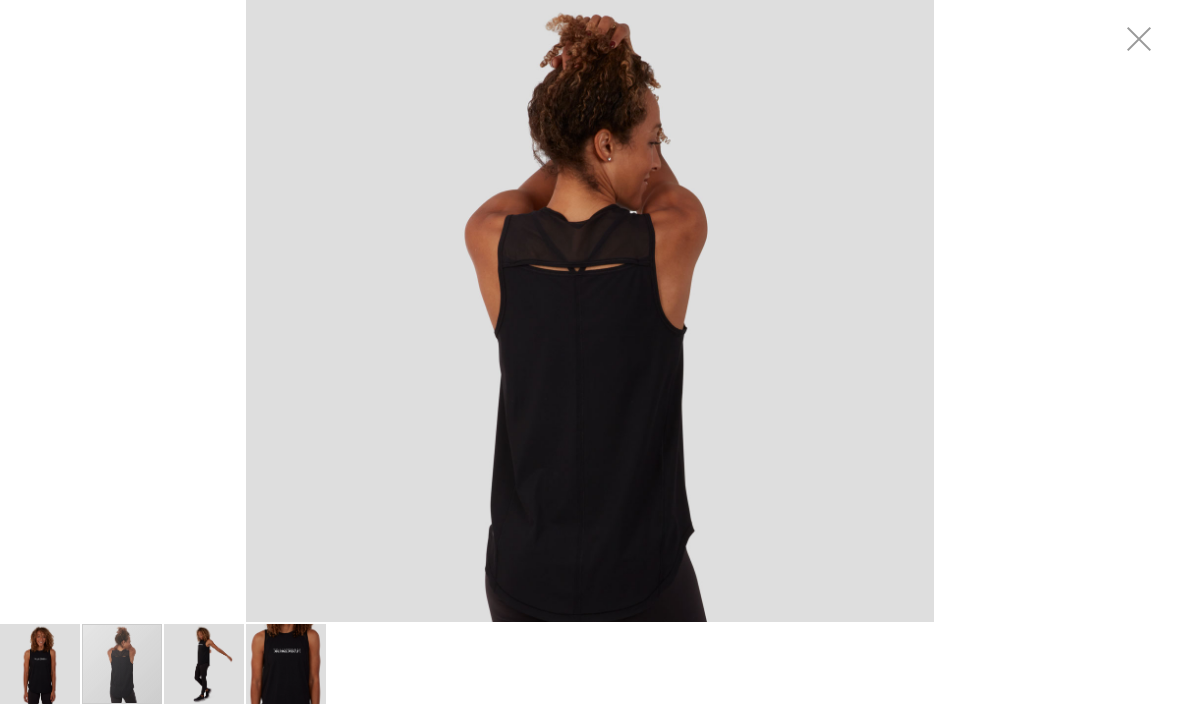 click at bounding box center (590, 333) 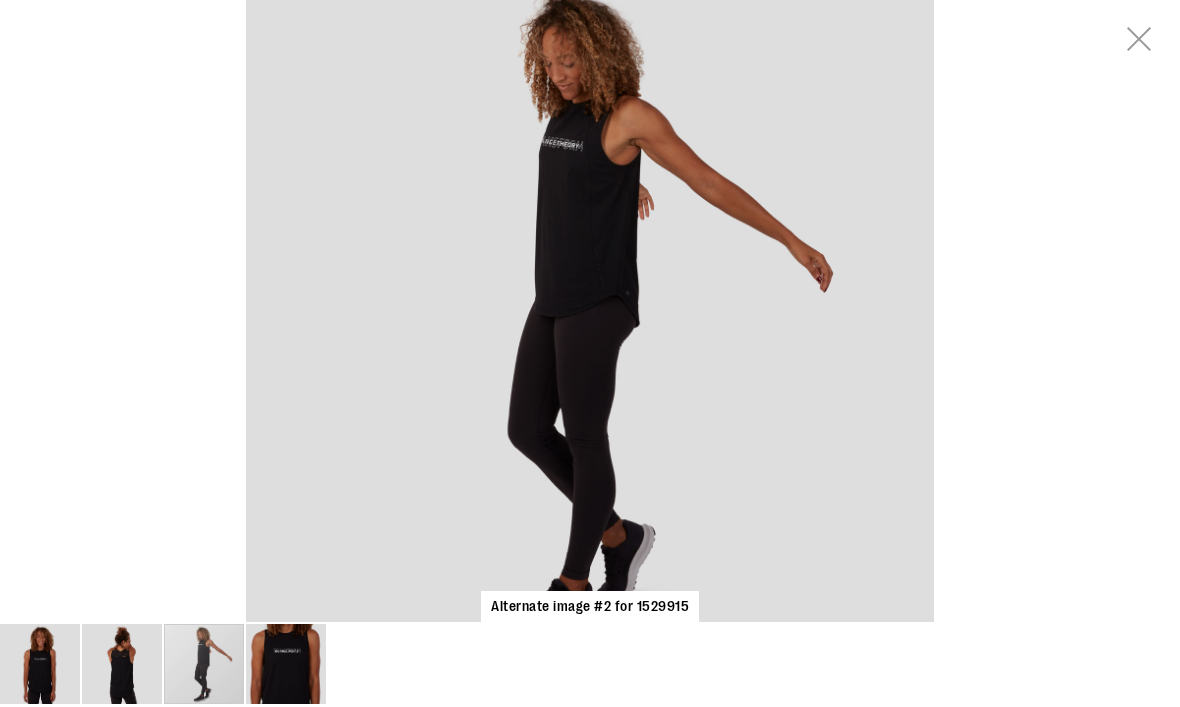 click at bounding box center (590, 312) 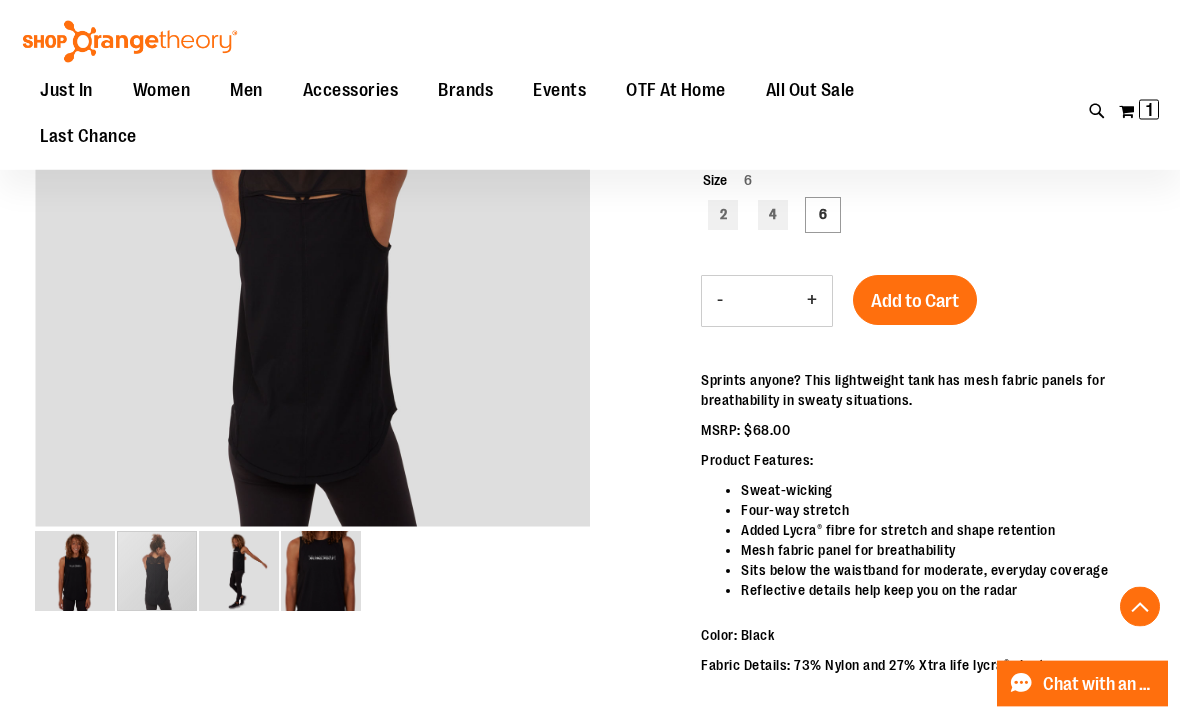 scroll, scrollTop: 242, scrollLeft: 0, axis: vertical 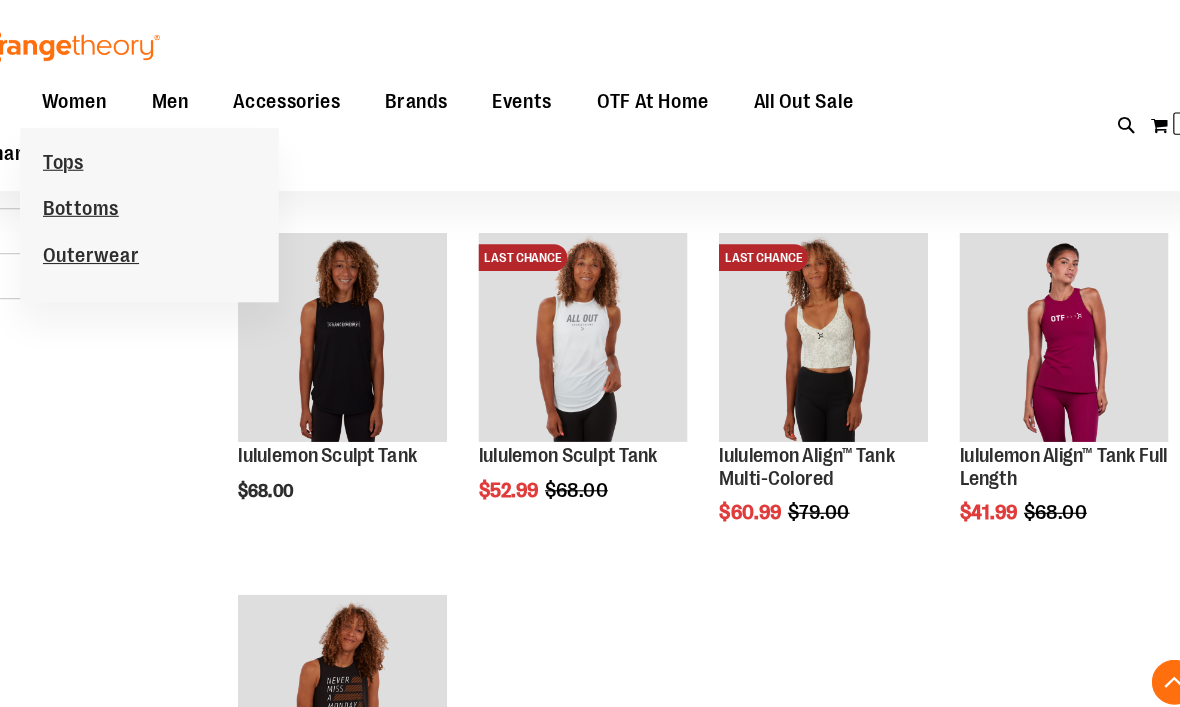 click on "Tops" at bounding box center [151, 146] 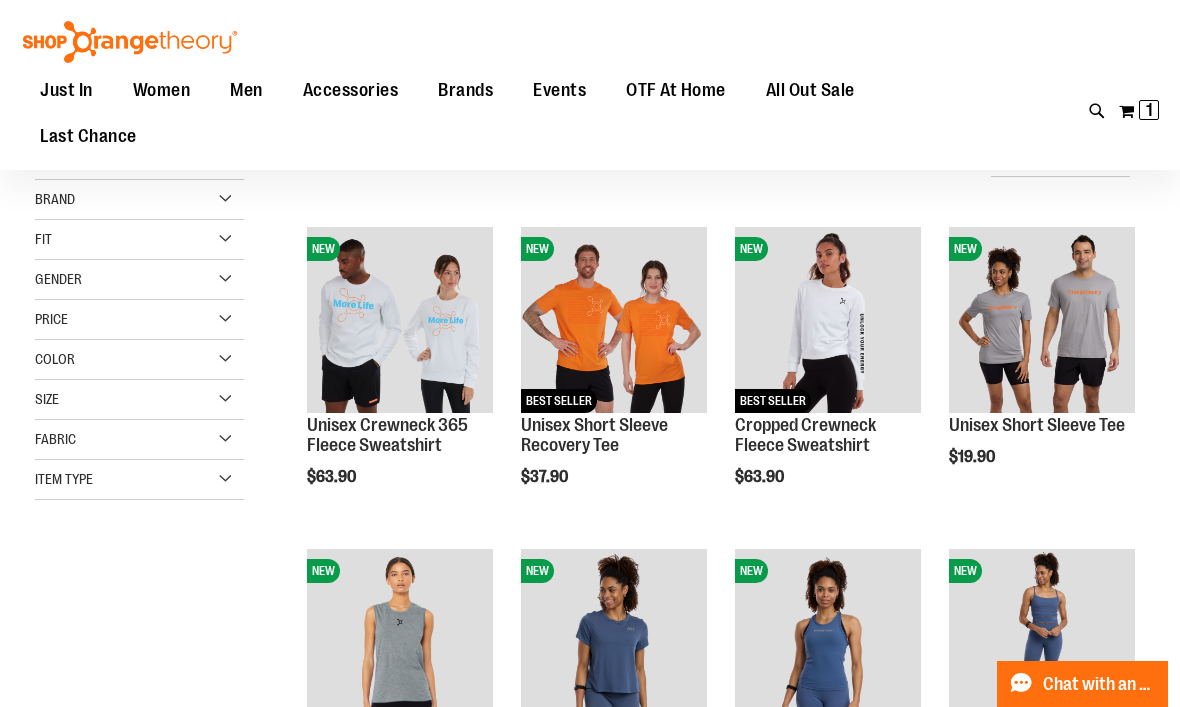 scroll, scrollTop: 204, scrollLeft: 0, axis: vertical 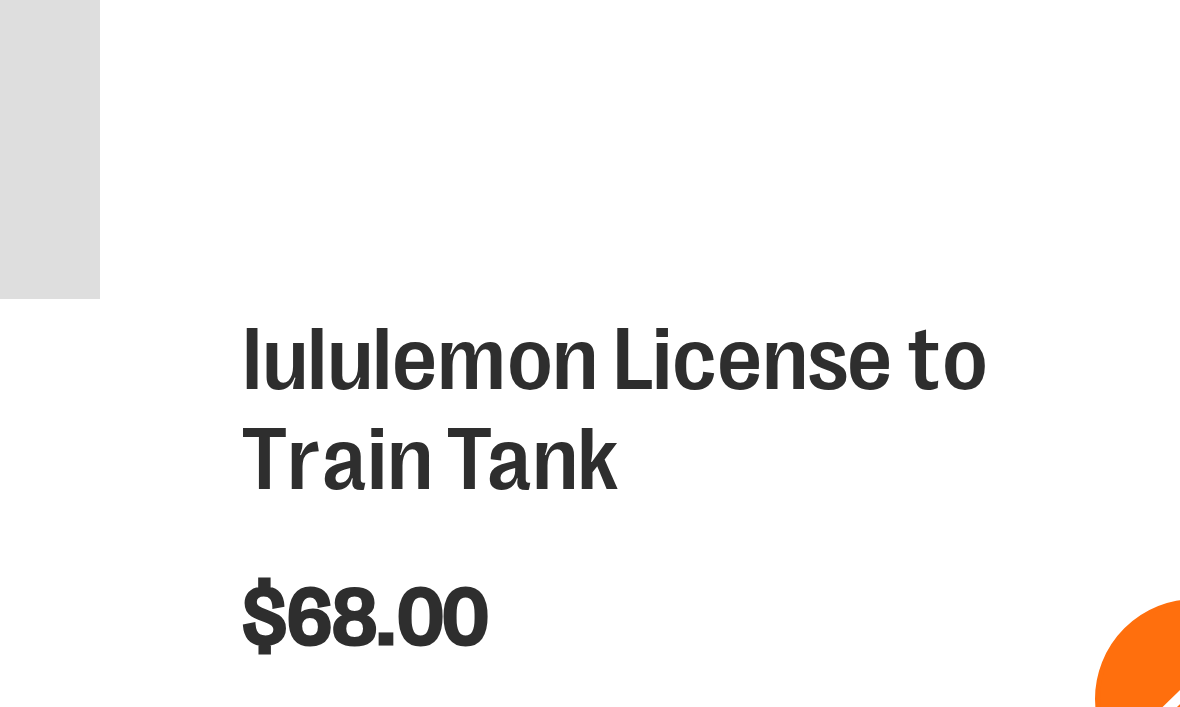 click on "lululemon License to Train Tank" at bounding box center (1023, 549) 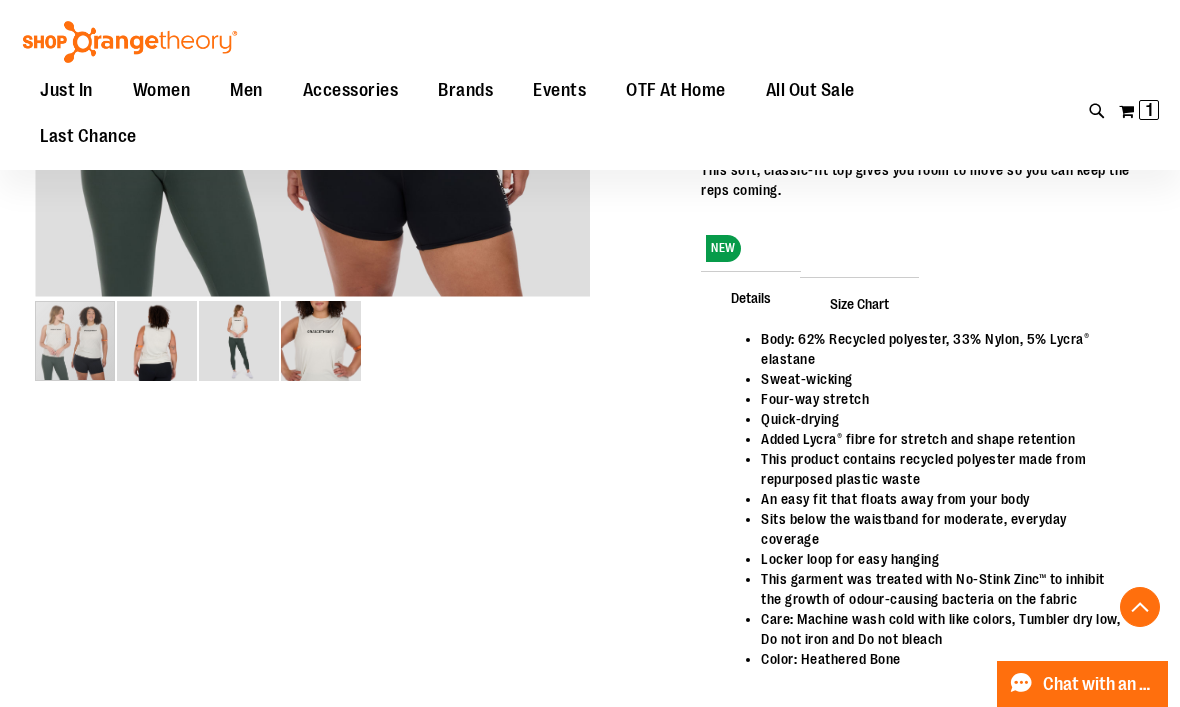 scroll, scrollTop: 596, scrollLeft: 0, axis: vertical 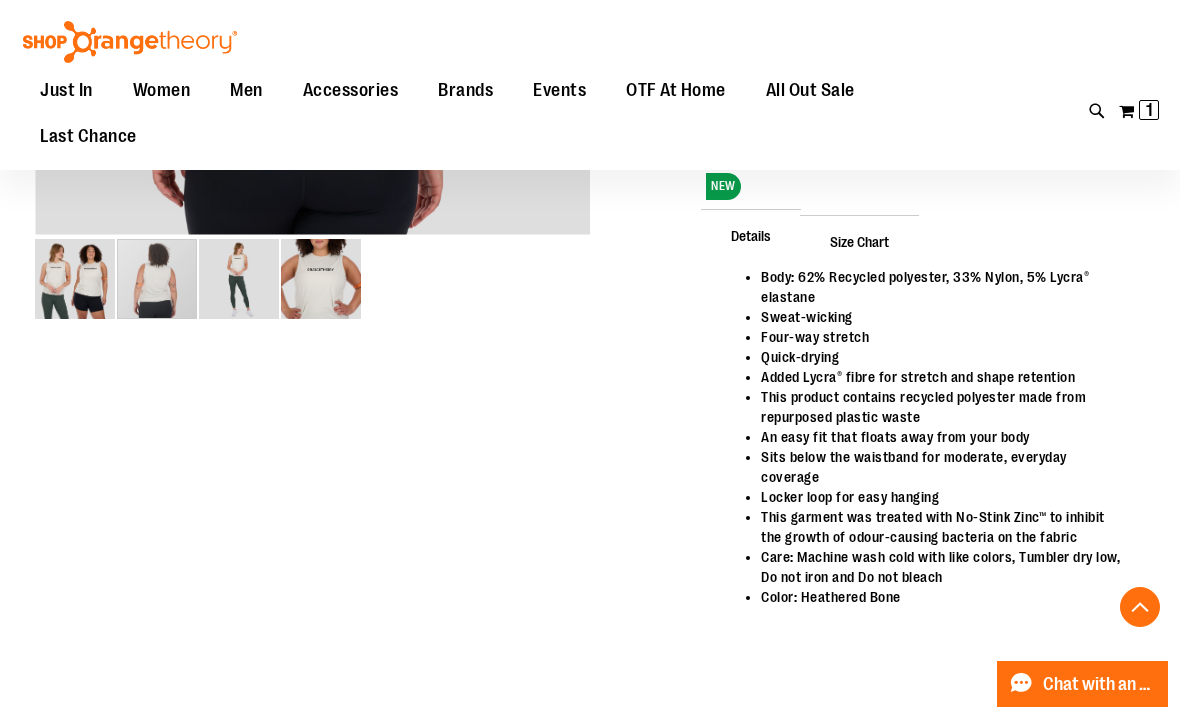 click at bounding box center [157, 279] 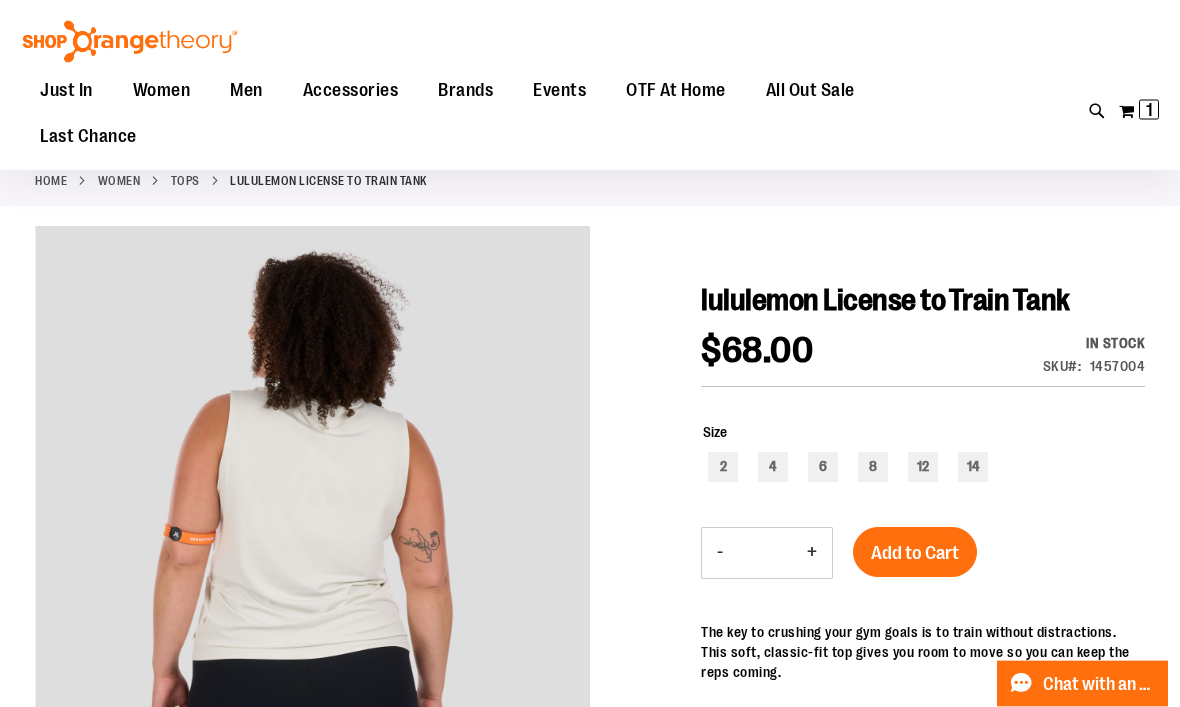 scroll, scrollTop: 0, scrollLeft: 0, axis: both 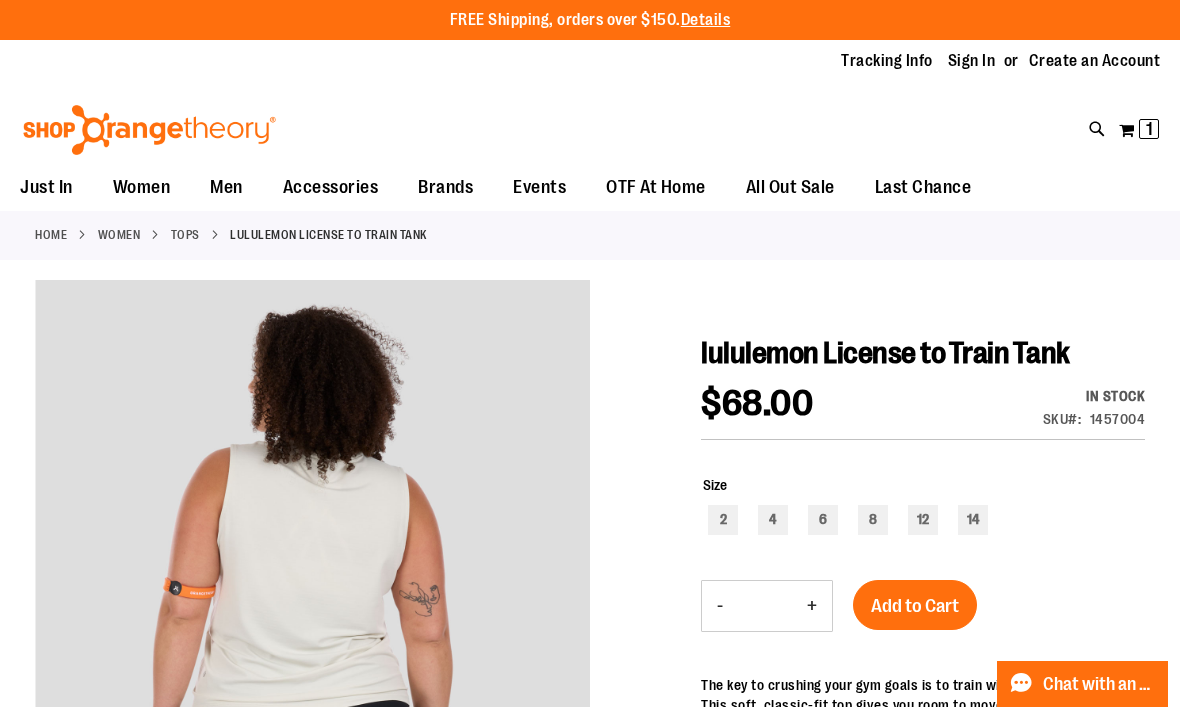 click on "Toggle Nav
Search
Popular Suggestions
Advanced Search" at bounding box center (590, 124) 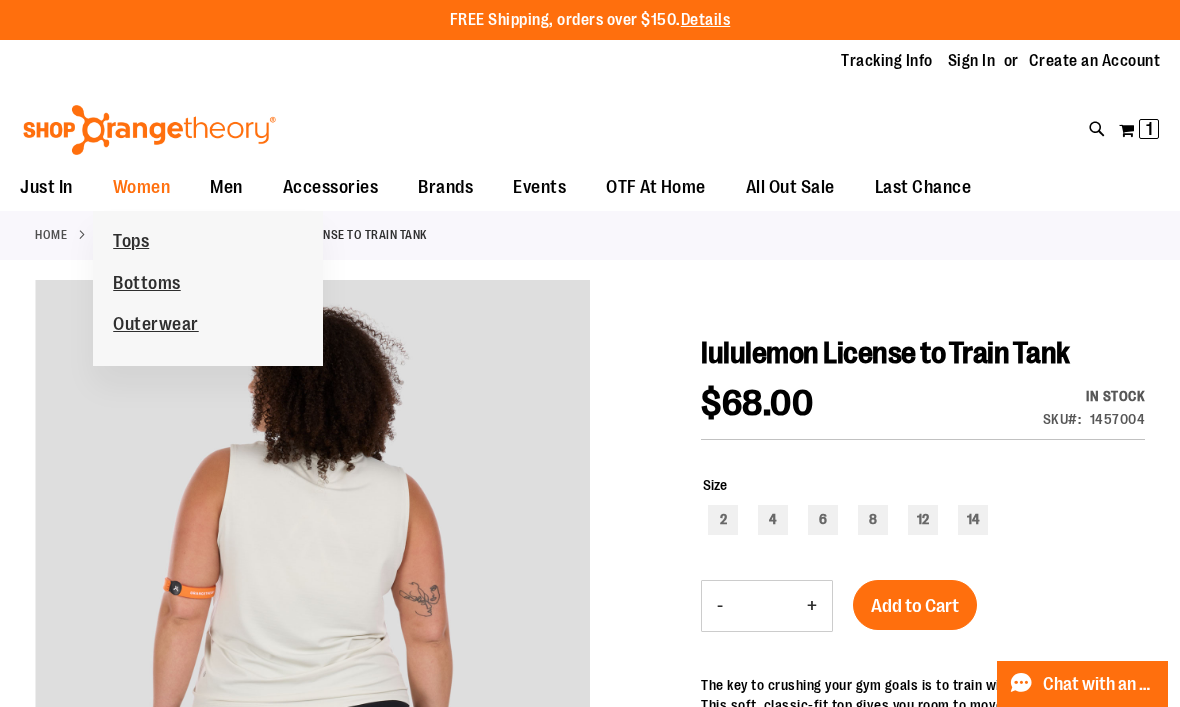 click on "Bottoms" at bounding box center (147, 285) 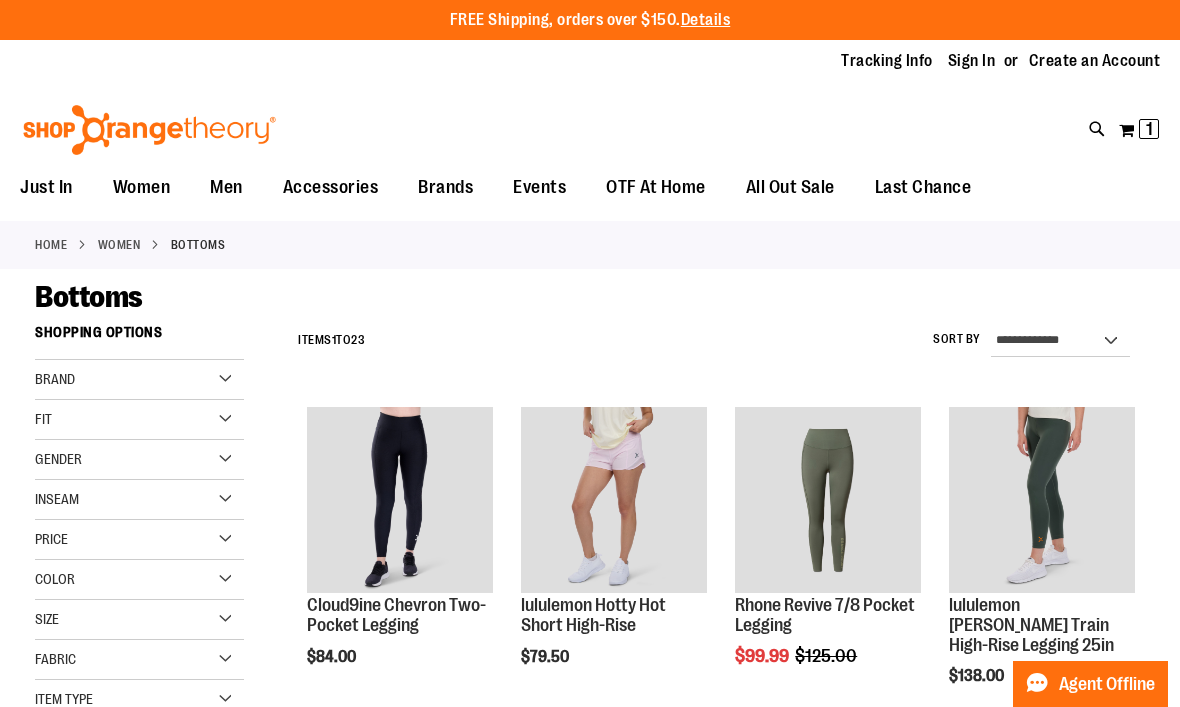 scroll, scrollTop: 0, scrollLeft: 0, axis: both 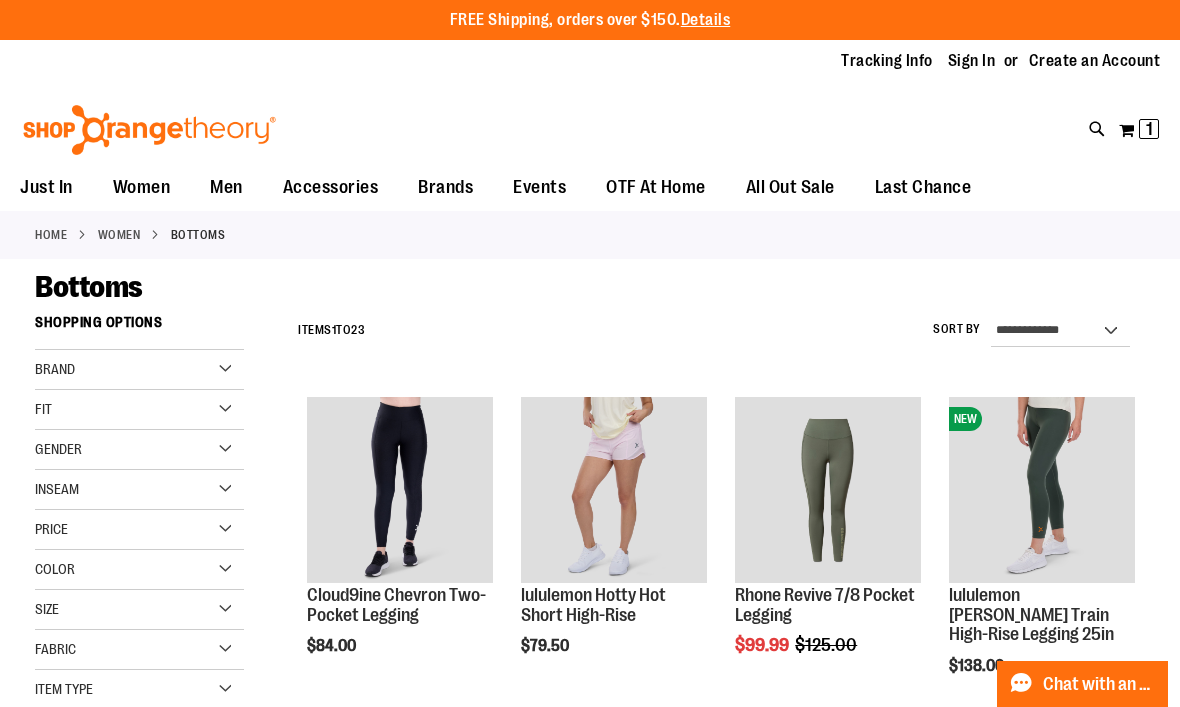 click on "Brand" at bounding box center (55, 369) 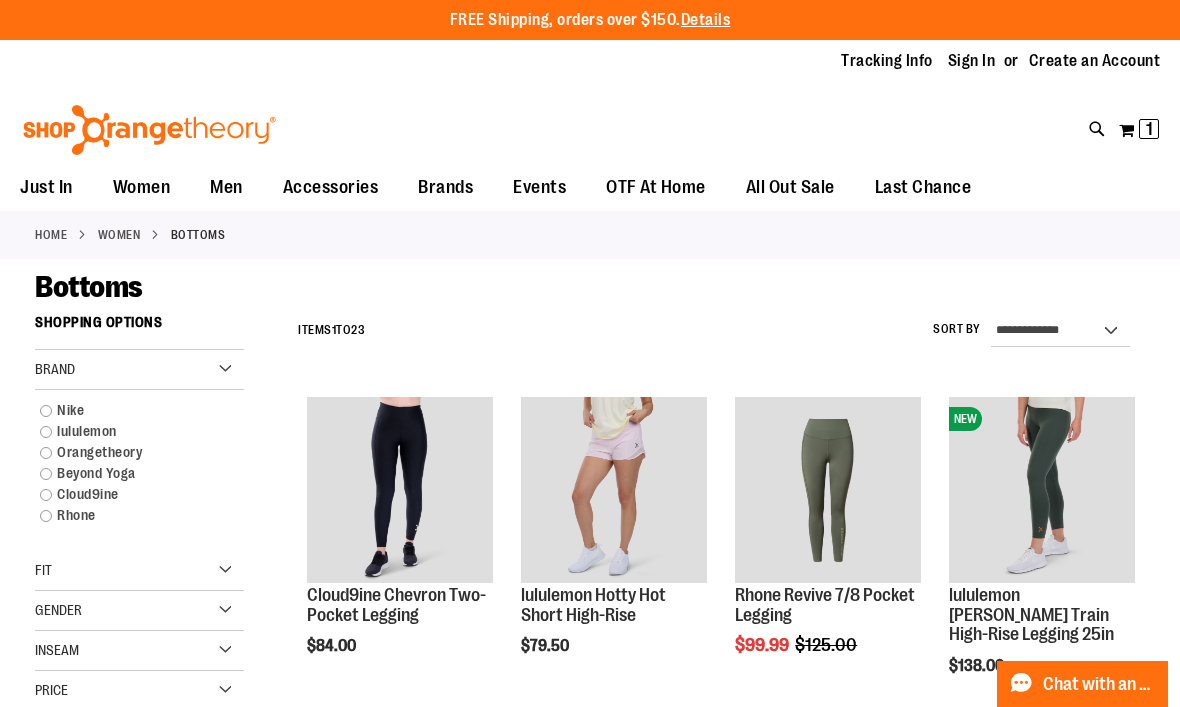 click on "lululemon" at bounding box center (130, 431) 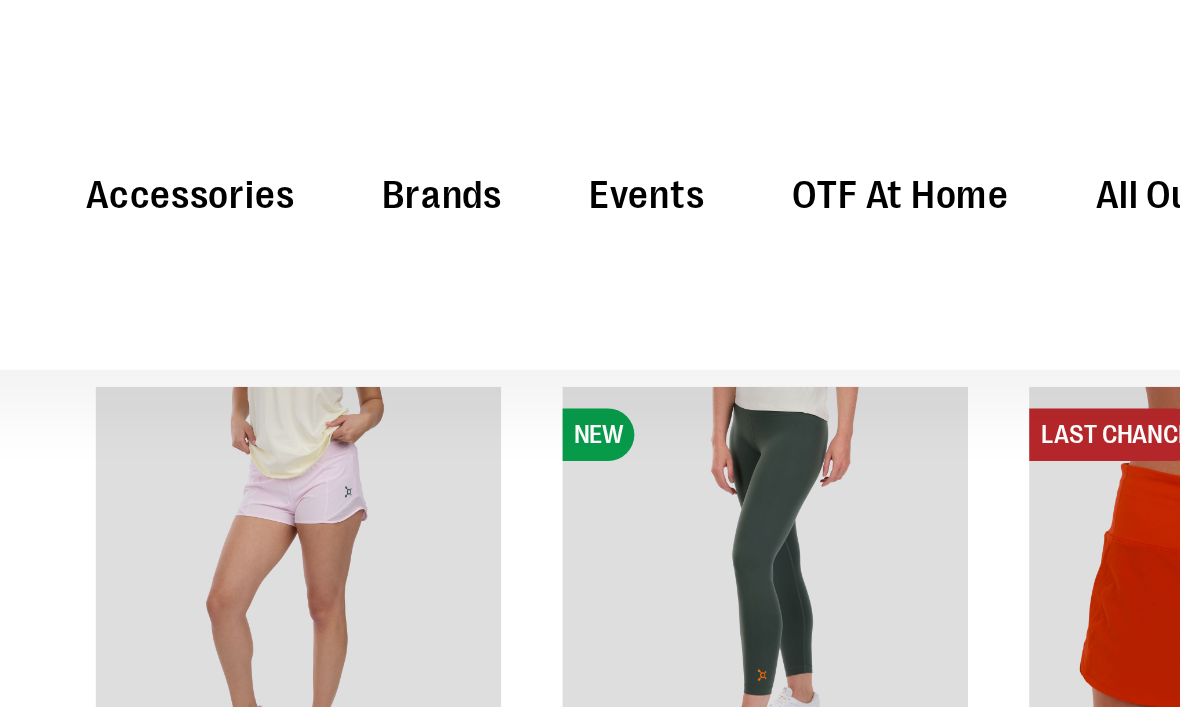 scroll, scrollTop: 217, scrollLeft: 0, axis: vertical 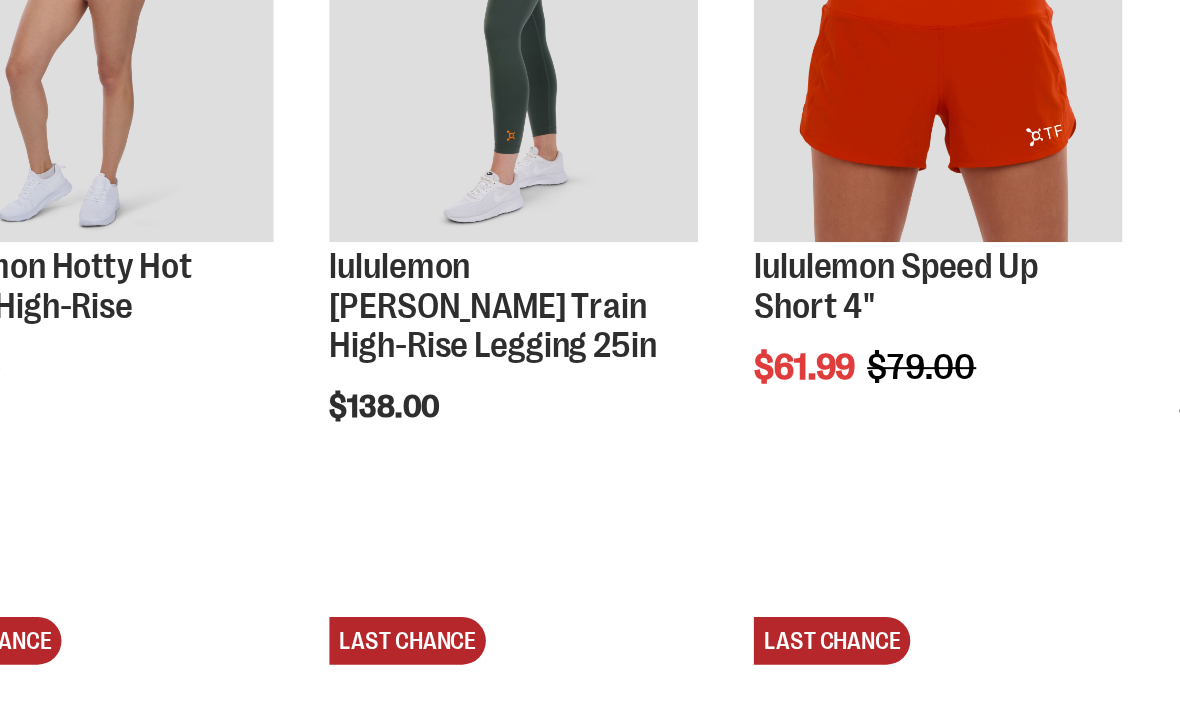 click on "lululemon [PERSON_NAME] Train High-Rise Legging  25in" at bounding box center [603, 397] 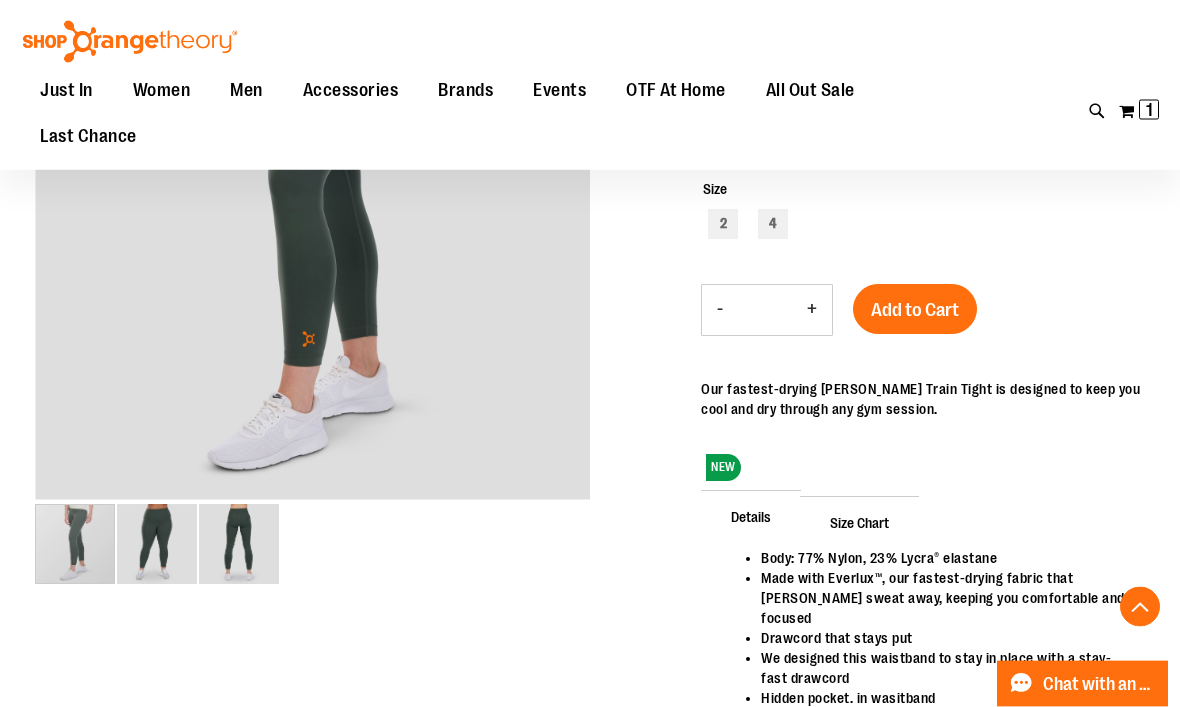 scroll, scrollTop: 332, scrollLeft: 0, axis: vertical 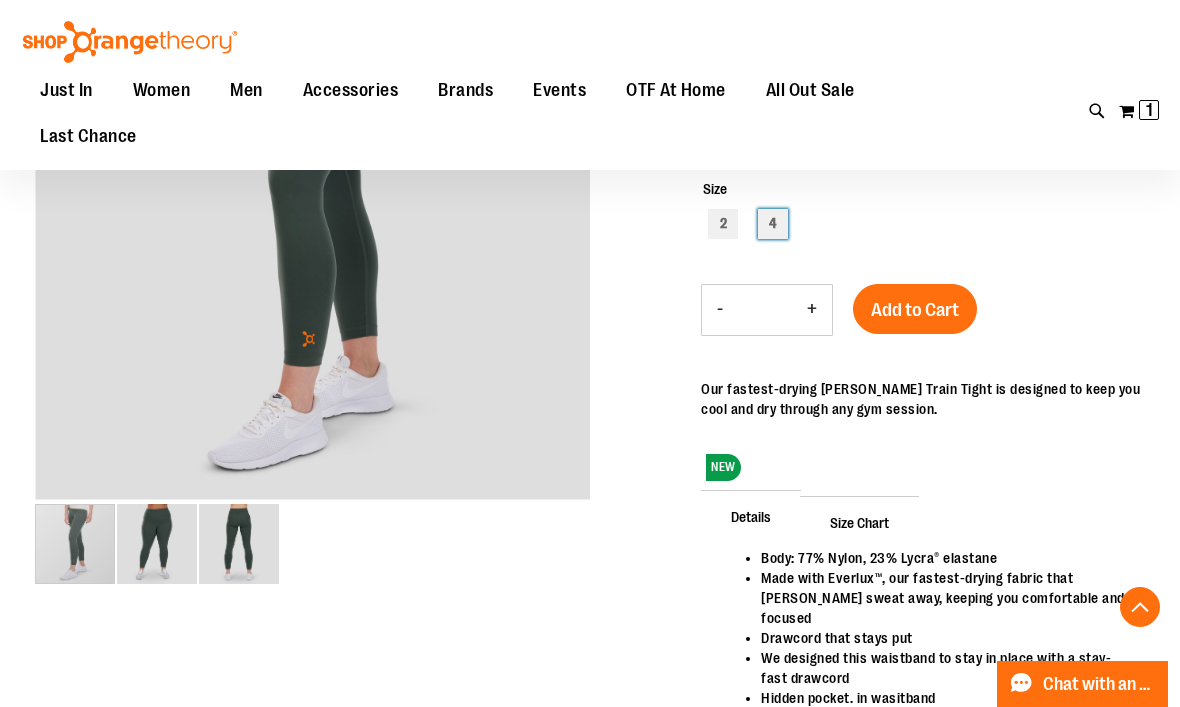 click on "4" at bounding box center (773, 224) 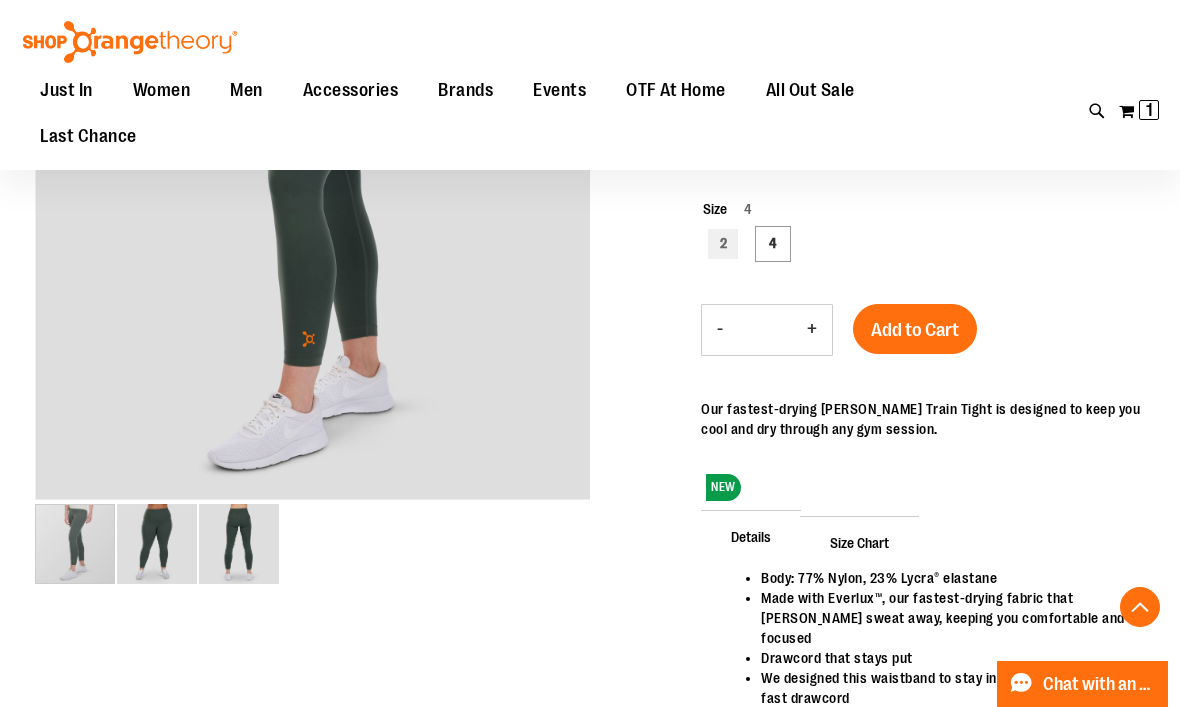 click on "Add to Cart" at bounding box center (915, 330) 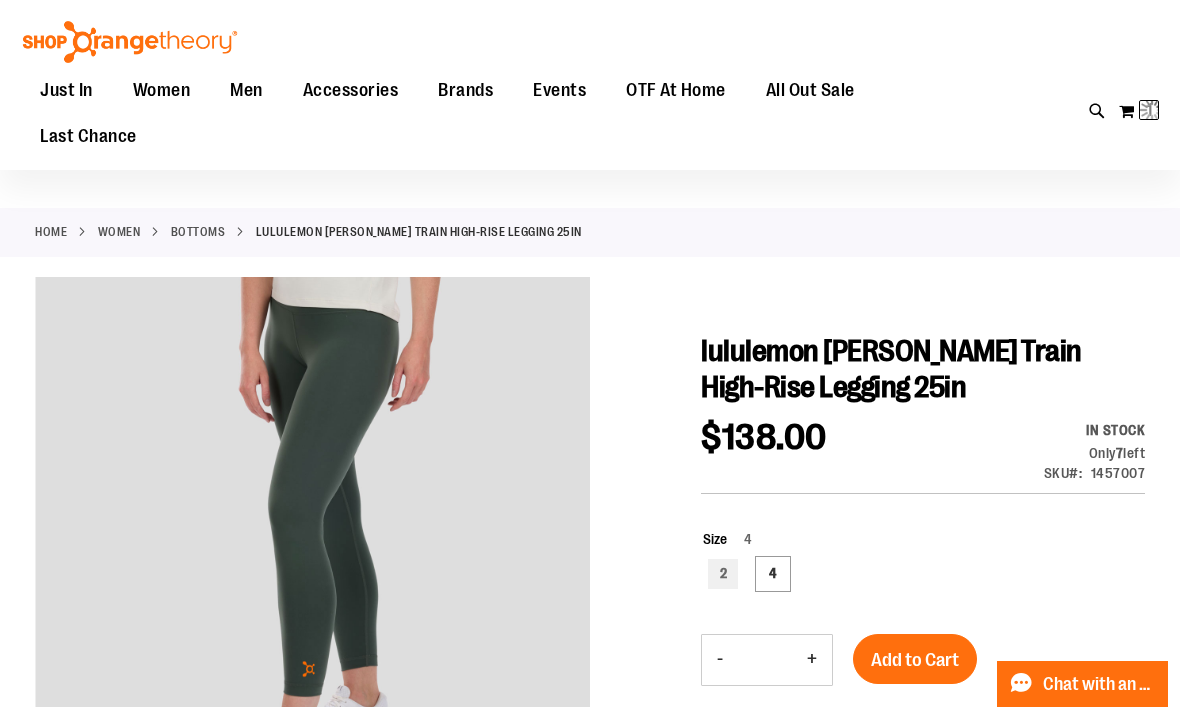 scroll, scrollTop: 0, scrollLeft: 0, axis: both 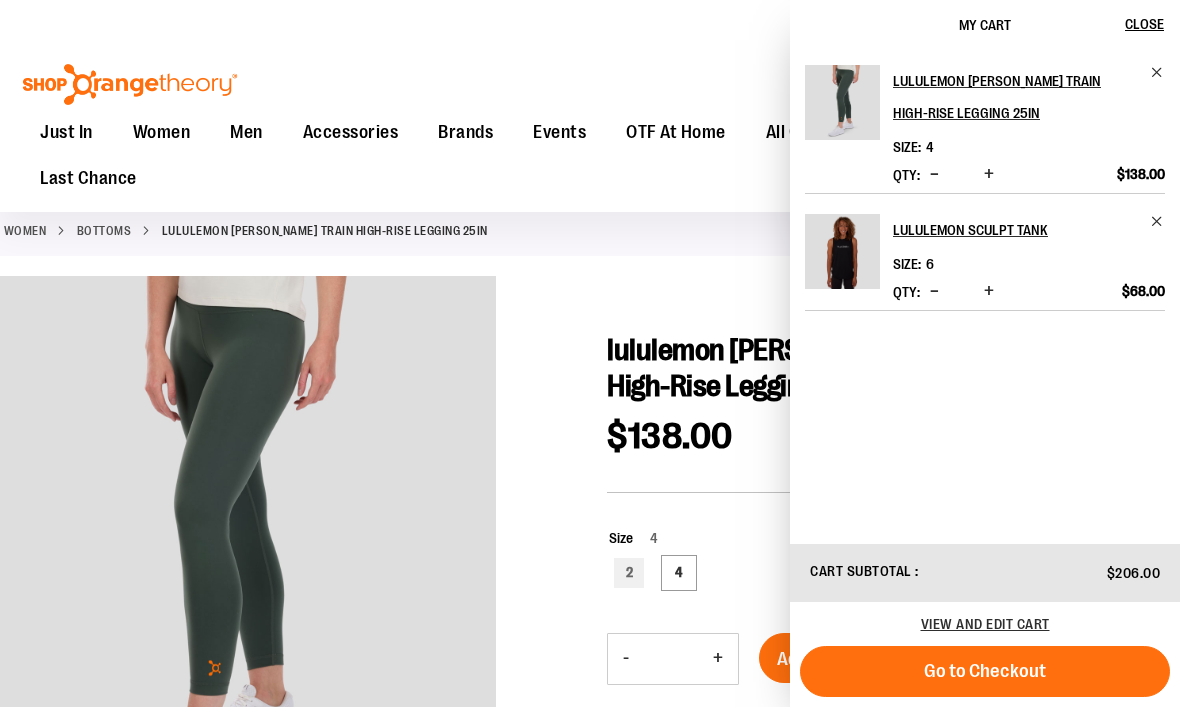 click on "lululemon [PERSON_NAME] Train High-Rise Legging  25in" at bounding box center (797, 368) 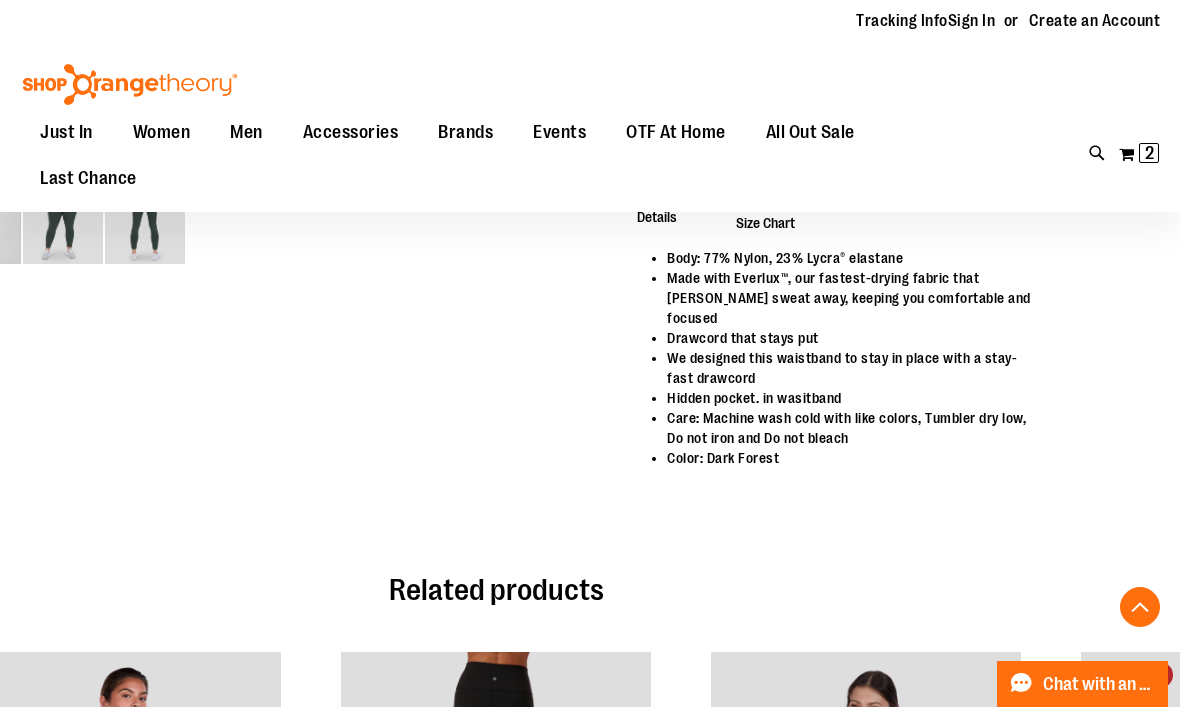 scroll, scrollTop: 684, scrollLeft: 0, axis: vertical 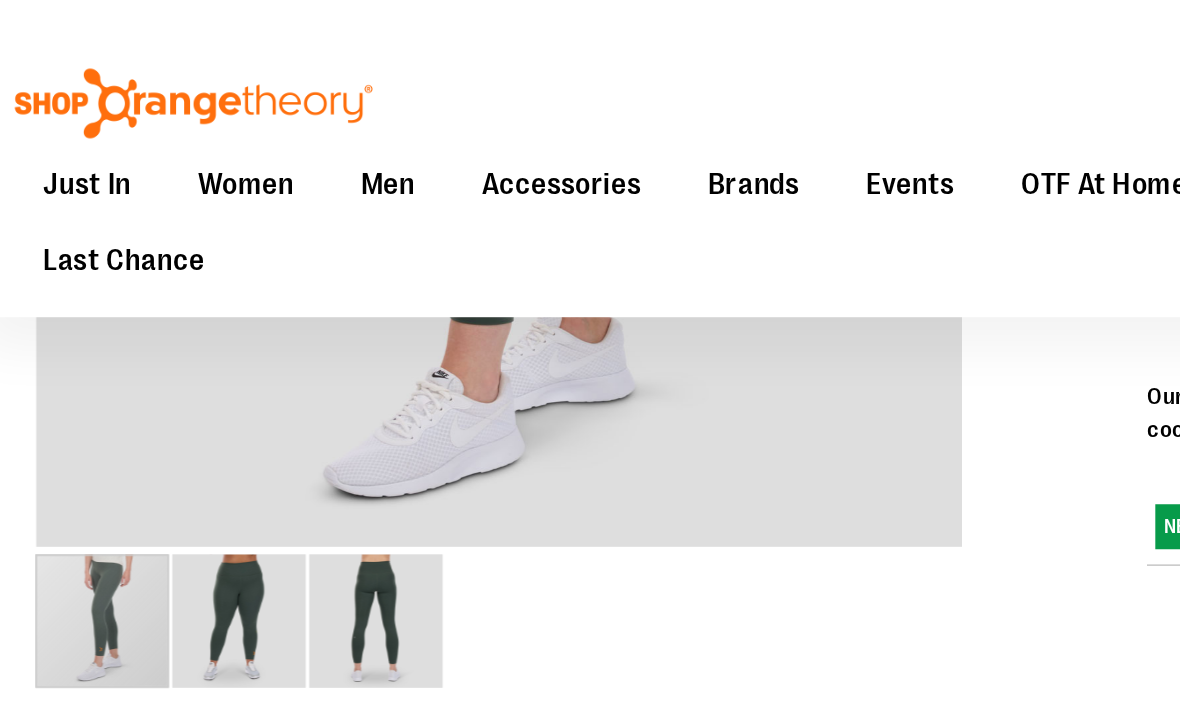 click at bounding box center (157, 372) 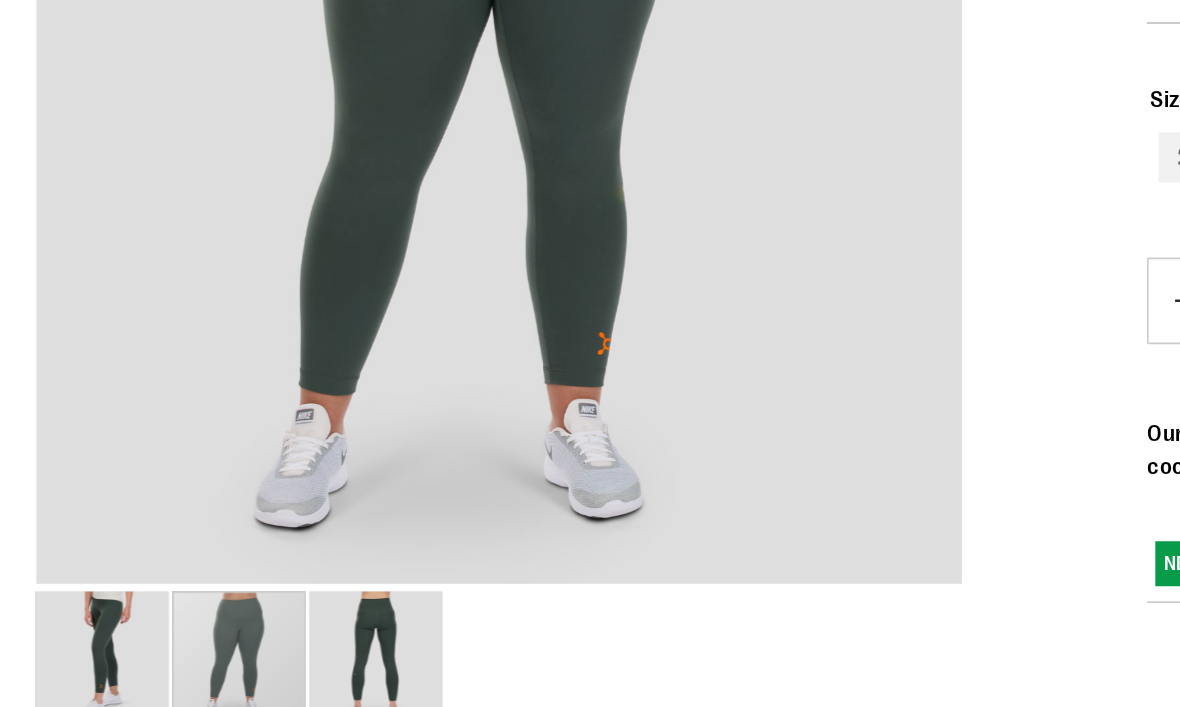 scroll, scrollTop: 274, scrollLeft: 0, axis: vertical 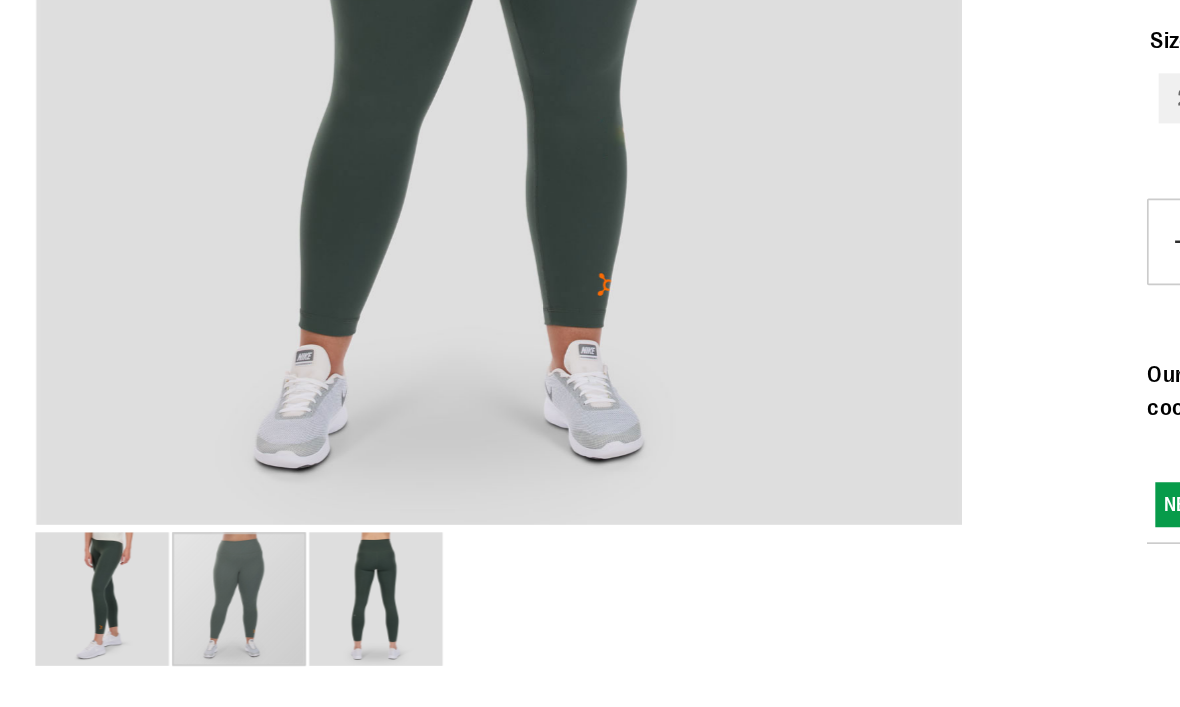 click at bounding box center (157, 602) 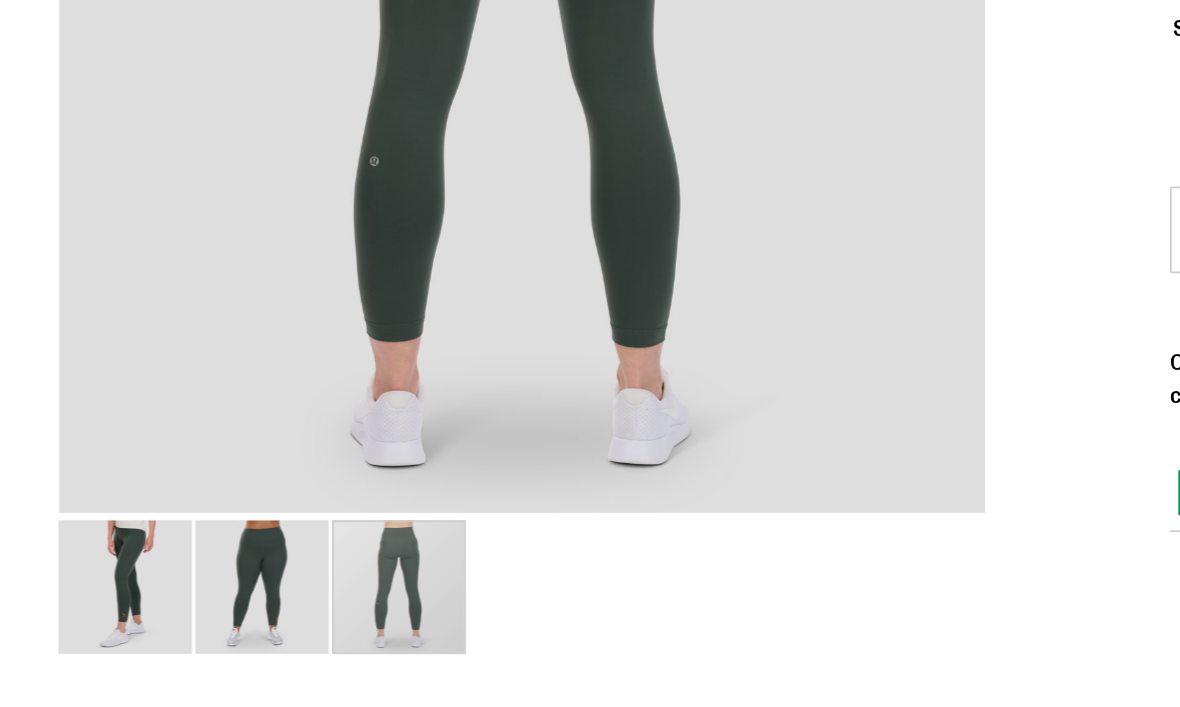 scroll, scrollTop: 281, scrollLeft: 0, axis: vertical 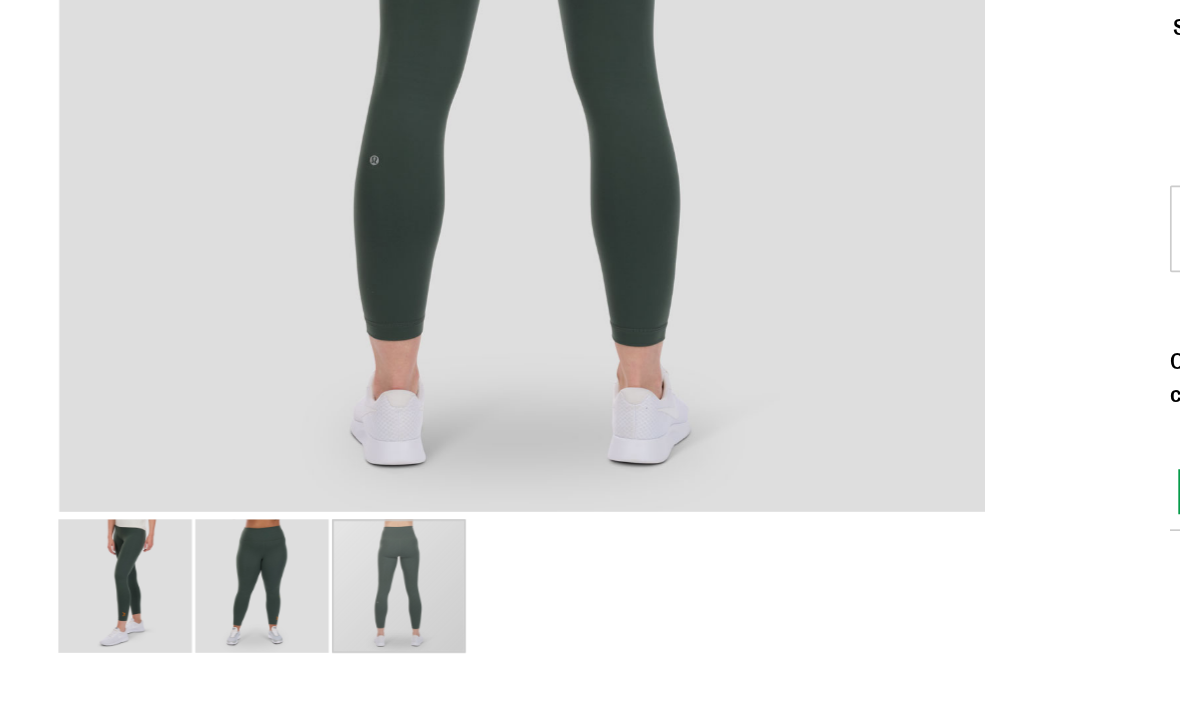 click at bounding box center (75, 595) 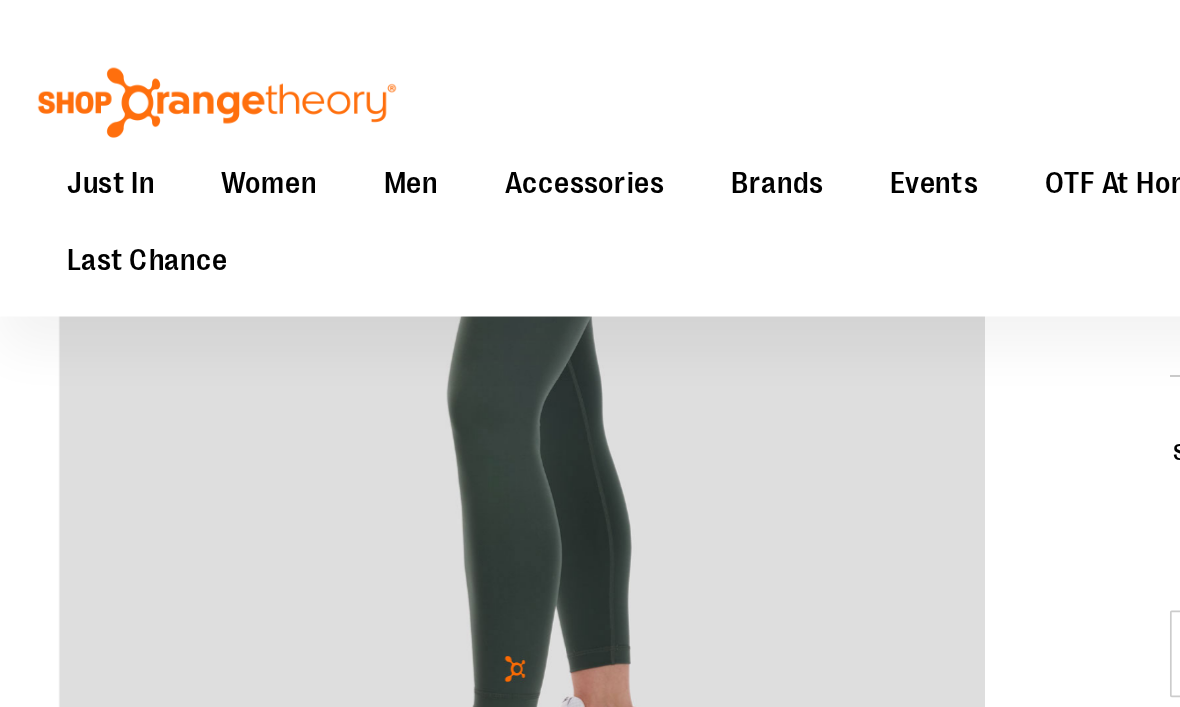 scroll, scrollTop: 248, scrollLeft: 0, axis: vertical 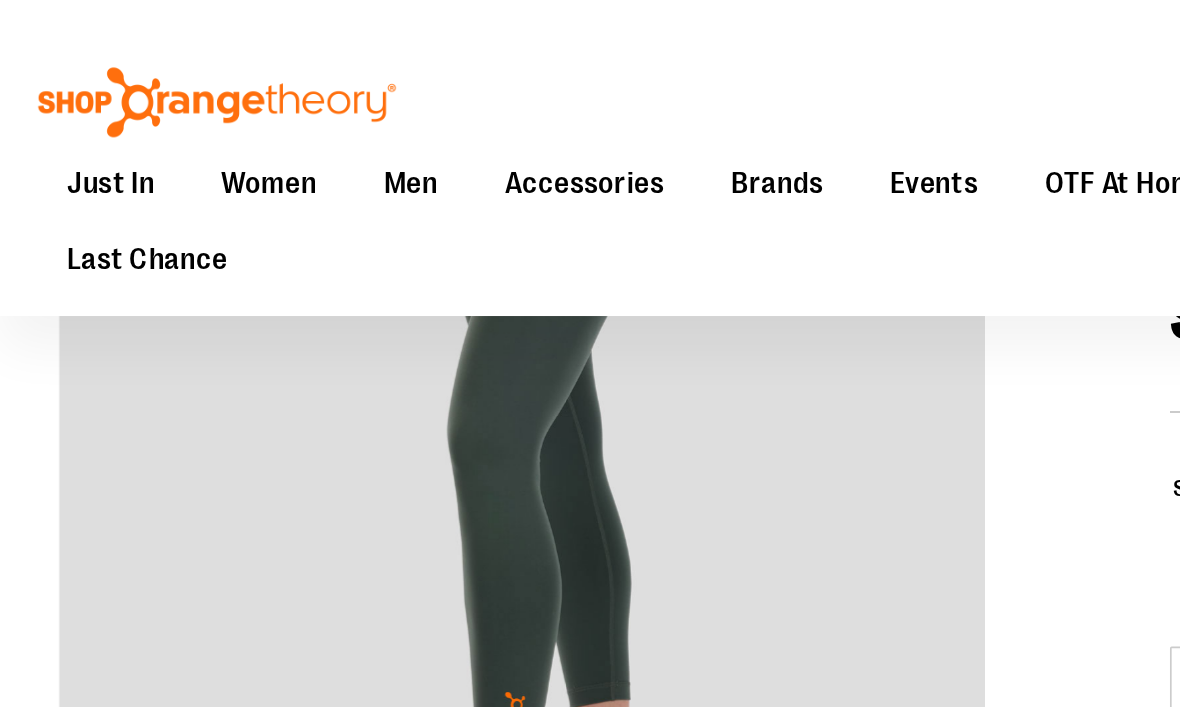 click on "Just In   Just In Basics New for Women New for Men New Accessories New Brands Pride & Patriotic Women   Women Tops Bottoms Outerwear Men   Men Tops Bottoms Outerwear Accessories   Accessories Bags Drinkware Headwear Socks Stickers Lifestyle Gift Cards Brands   Brands Nike lululemon Cloud9ine Beyond Yoga Rhone FP Movement Events OTF At Home All Out Sale   All Out Sale Under $10 Under $20 Under $50 Under $100 CoBrands Last Chance   Last Chance Men Women Accessories" at bounding box center (486, 134) 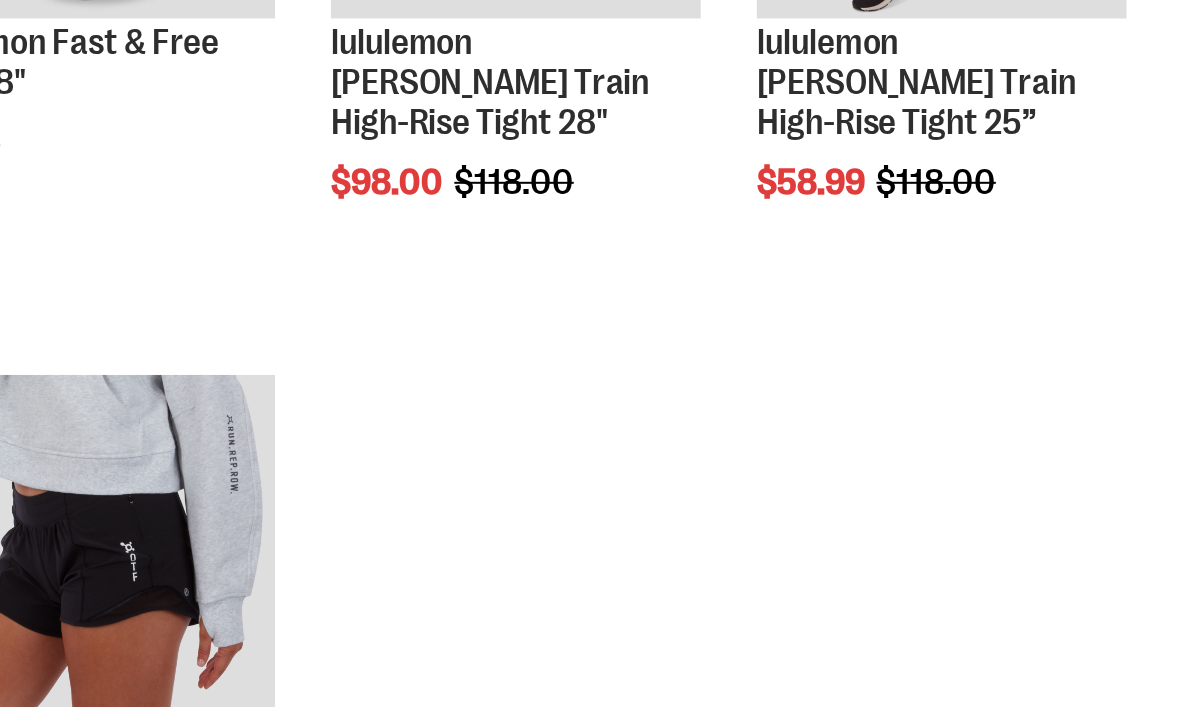 scroll, scrollTop: 602, scrollLeft: 0, axis: vertical 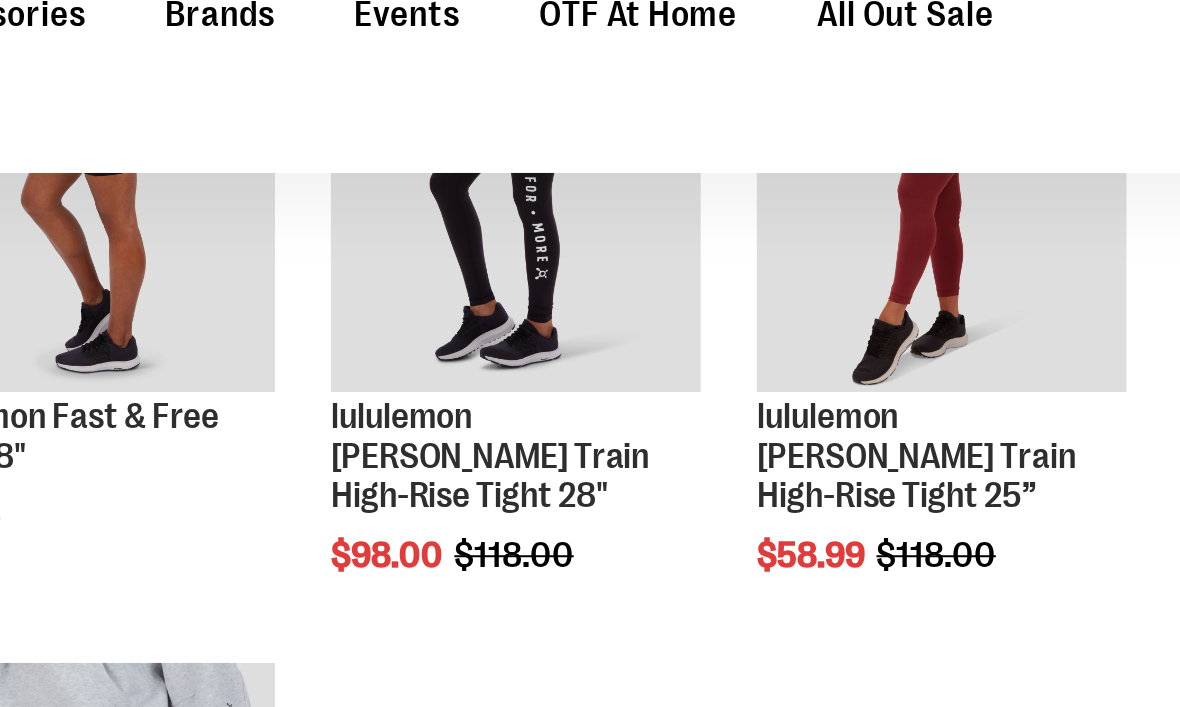 click on "lululemon [PERSON_NAME] Train High-Rise Tight 25”" at bounding box center (815, 312) 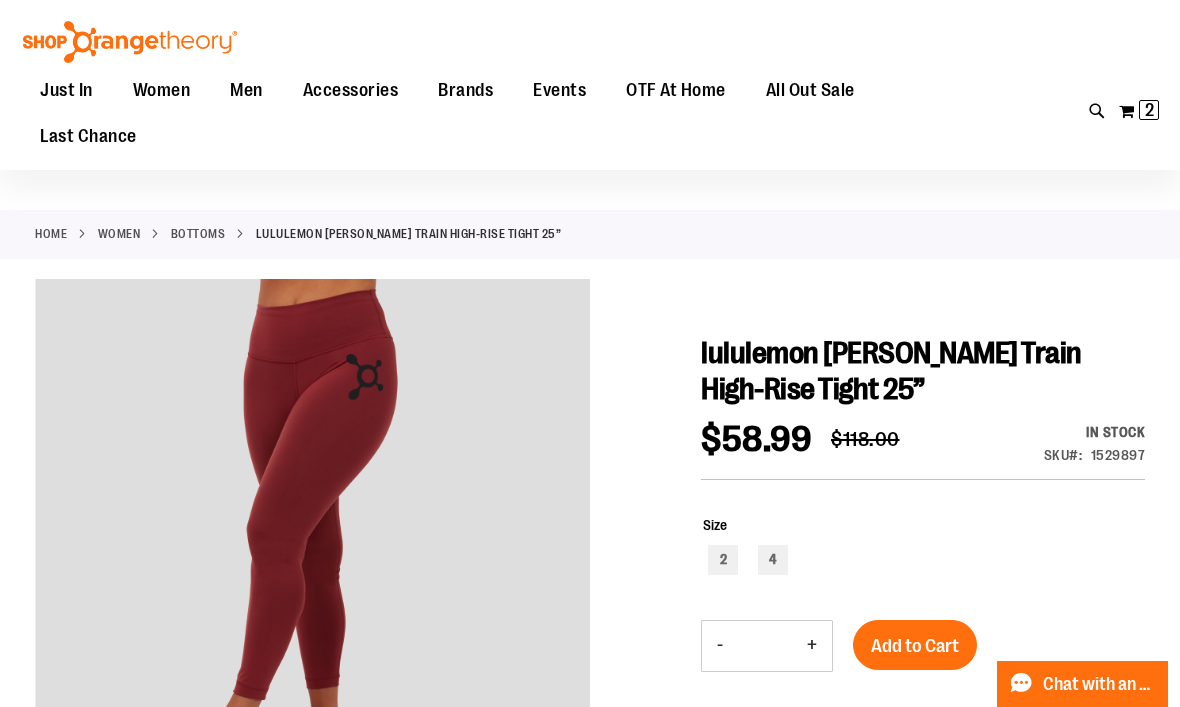 scroll, scrollTop: 14, scrollLeft: 0, axis: vertical 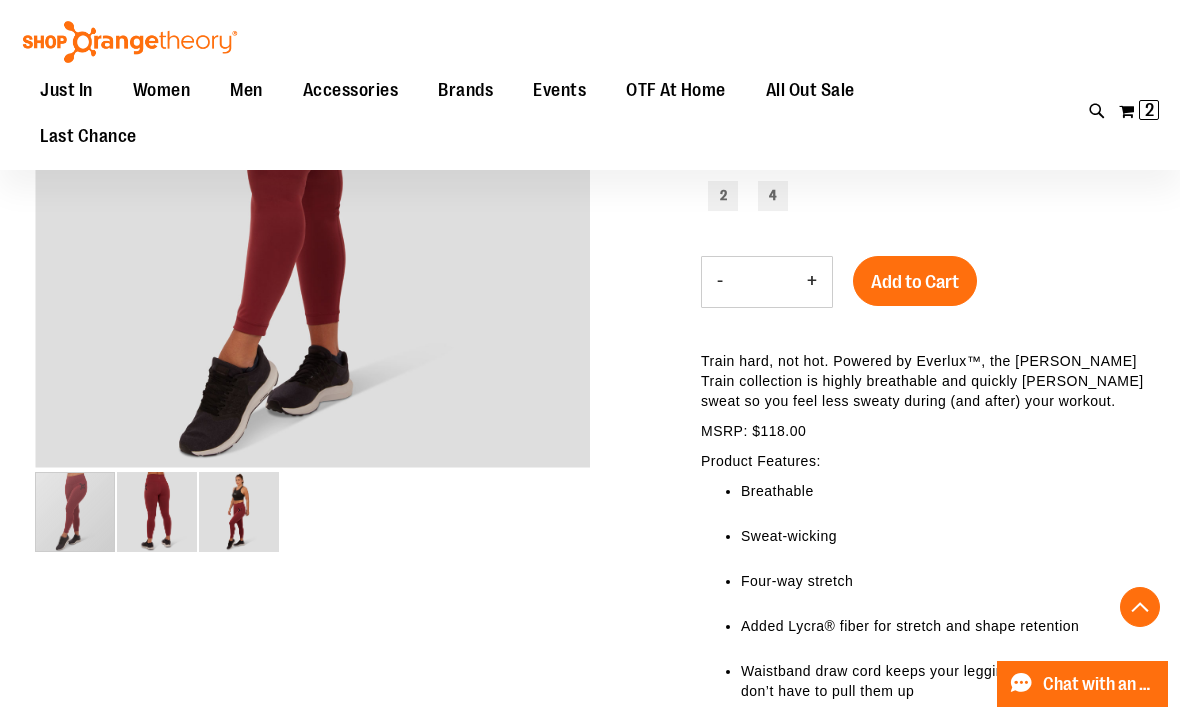 click at bounding box center [239, 512] 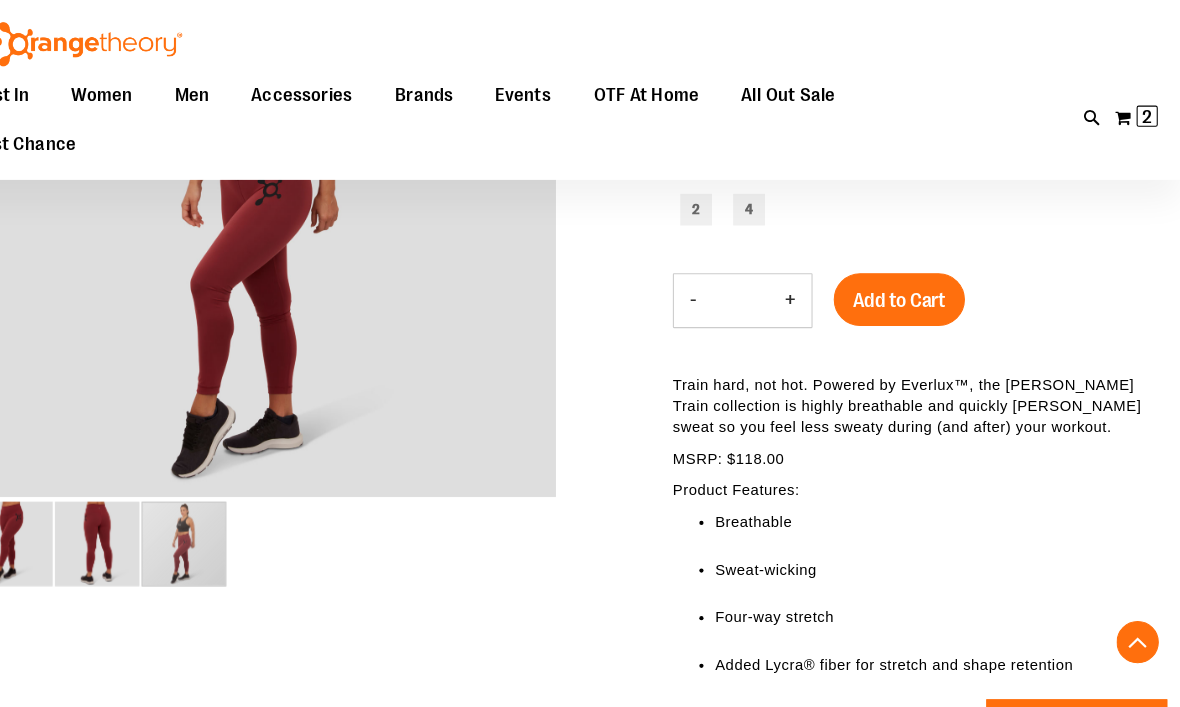 scroll, scrollTop: 392, scrollLeft: 0, axis: vertical 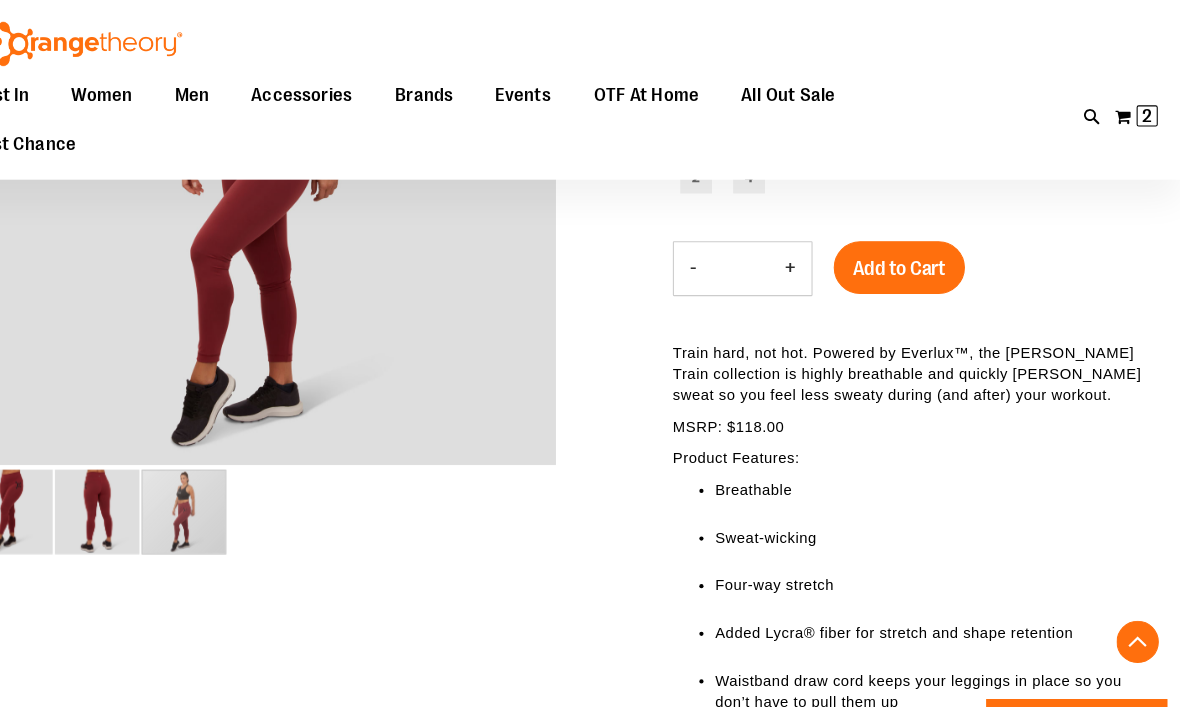 click at bounding box center (239, 484) 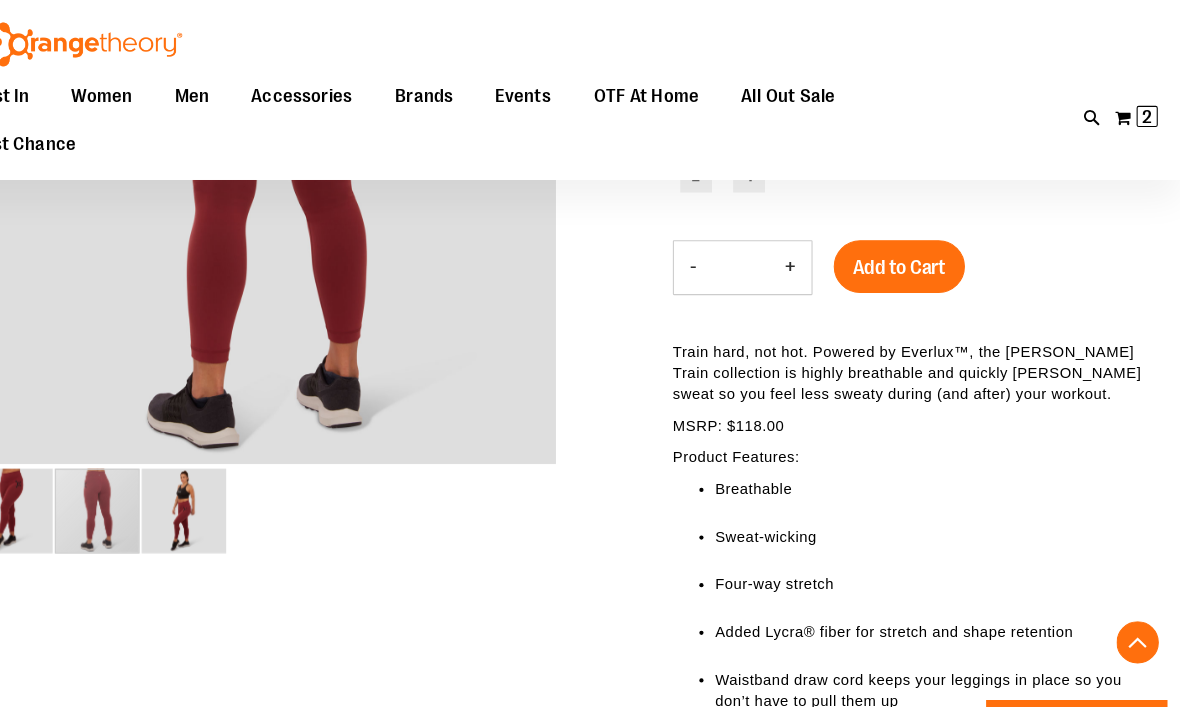 click at bounding box center (157, 483) 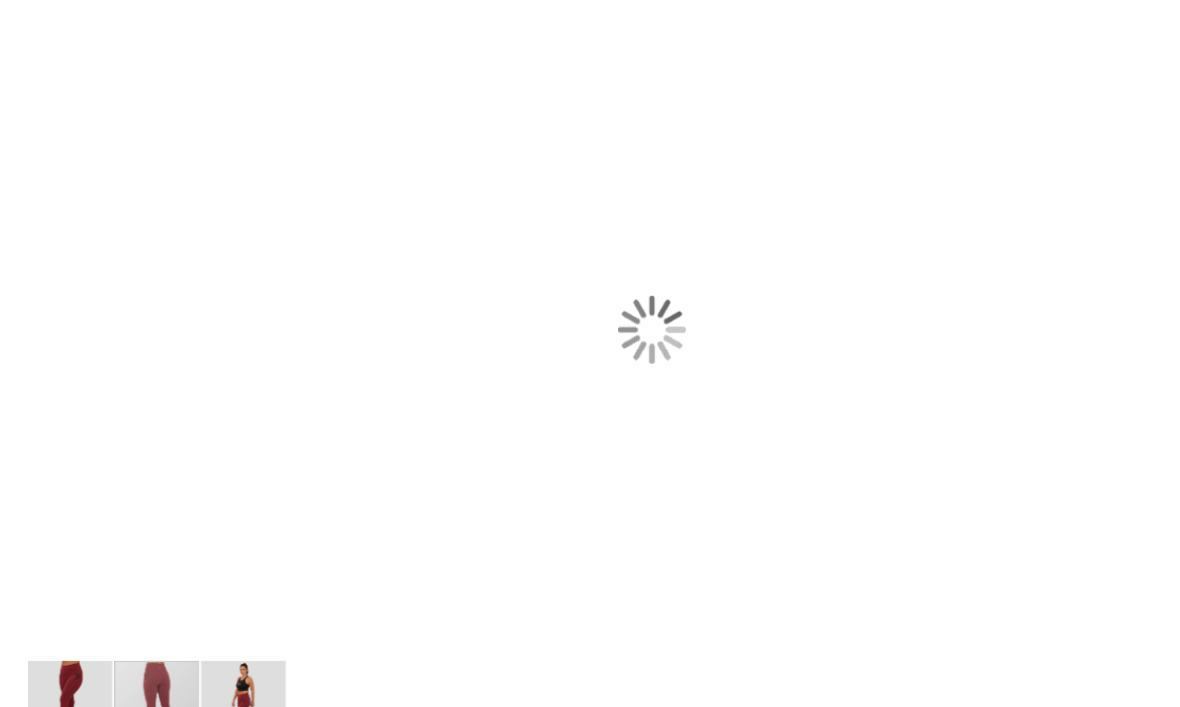 scroll, scrollTop: 0, scrollLeft: 0, axis: both 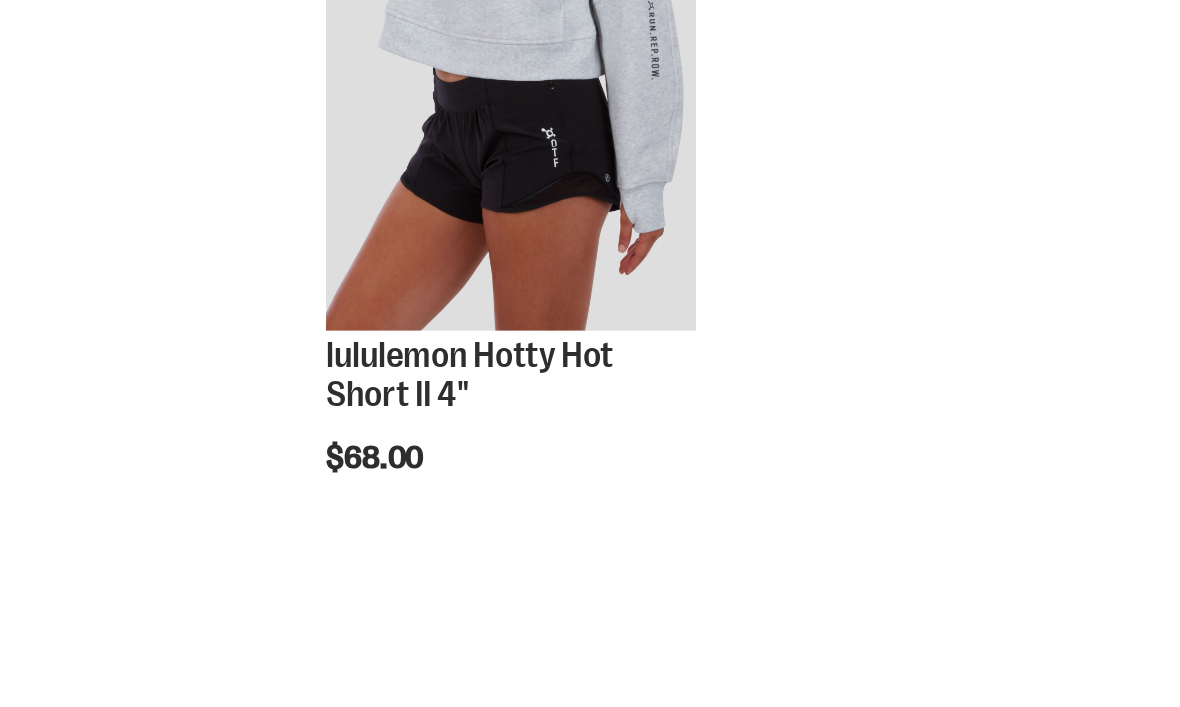 click on "lululemon Fast & Free Short 8"" at bounding box center [386, 218] 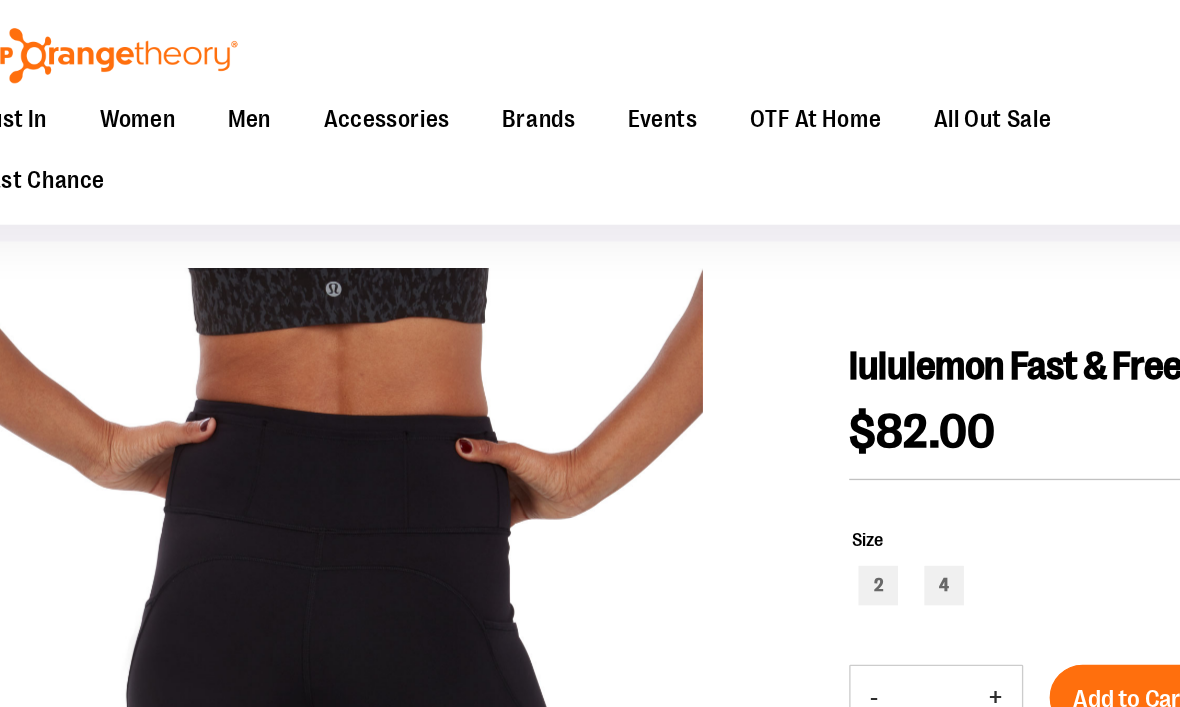scroll, scrollTop: 60, scrollLeft: 0, axis: vertical 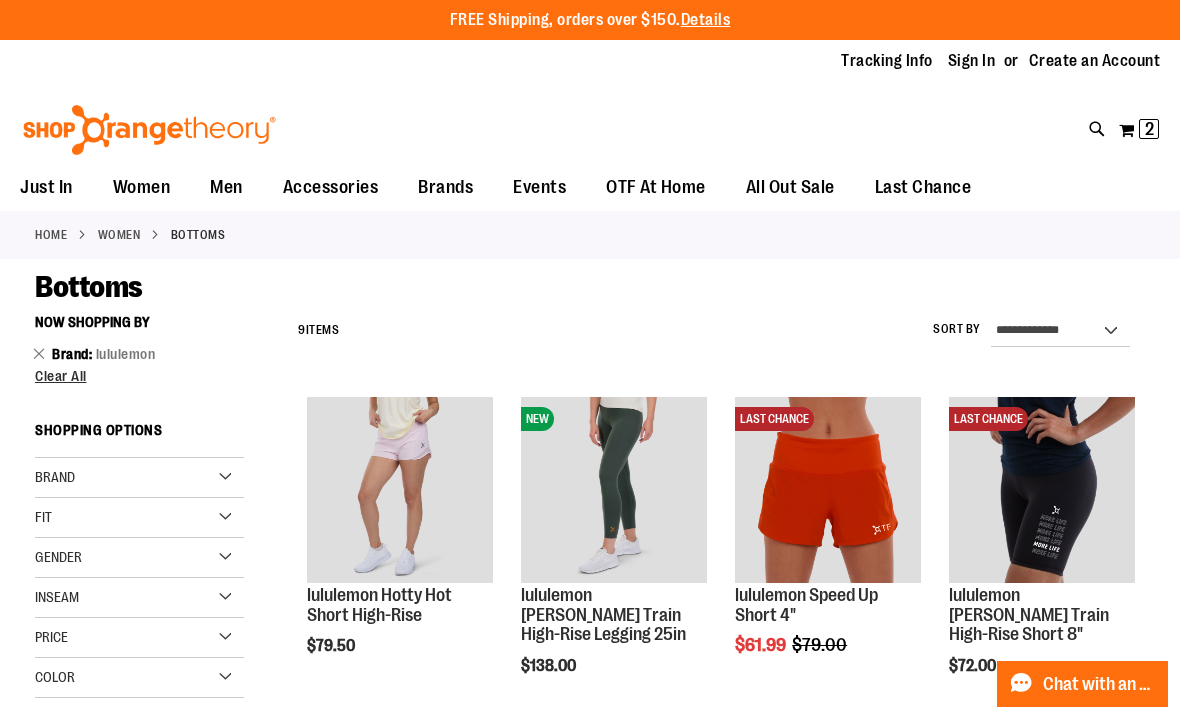 click on "2
2
items" at bounding box center [1149, 129] 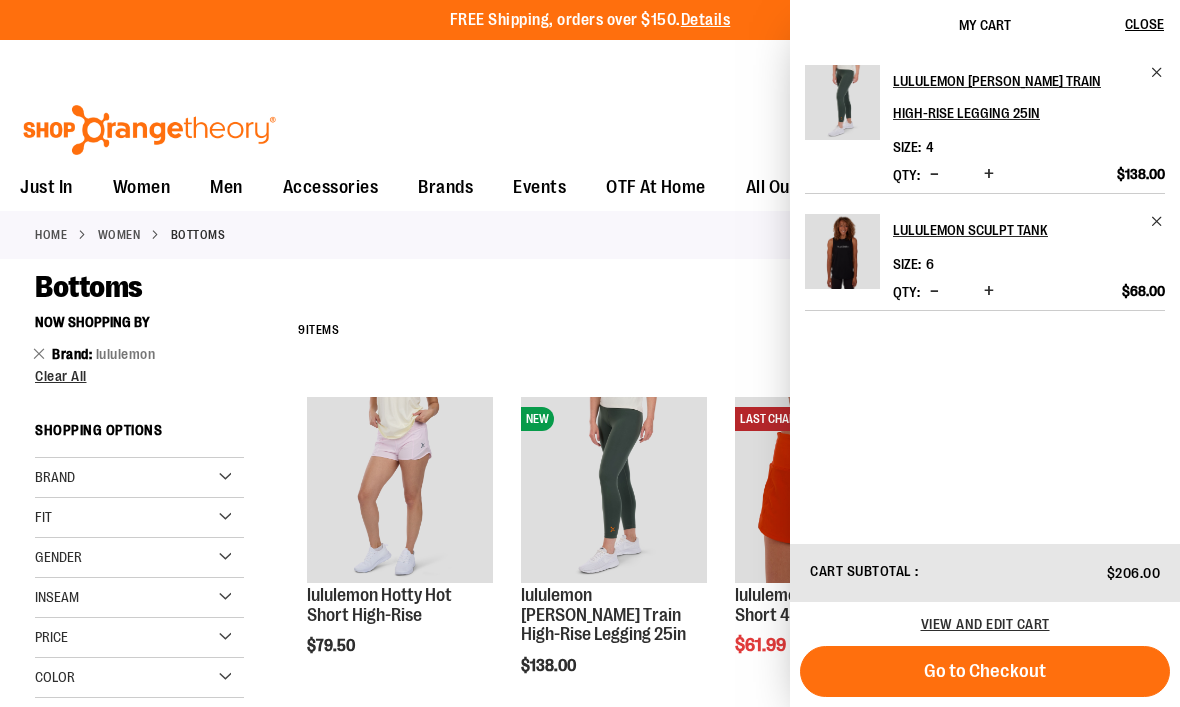 click on "View and edit cart" at bounding box center [985, 624] 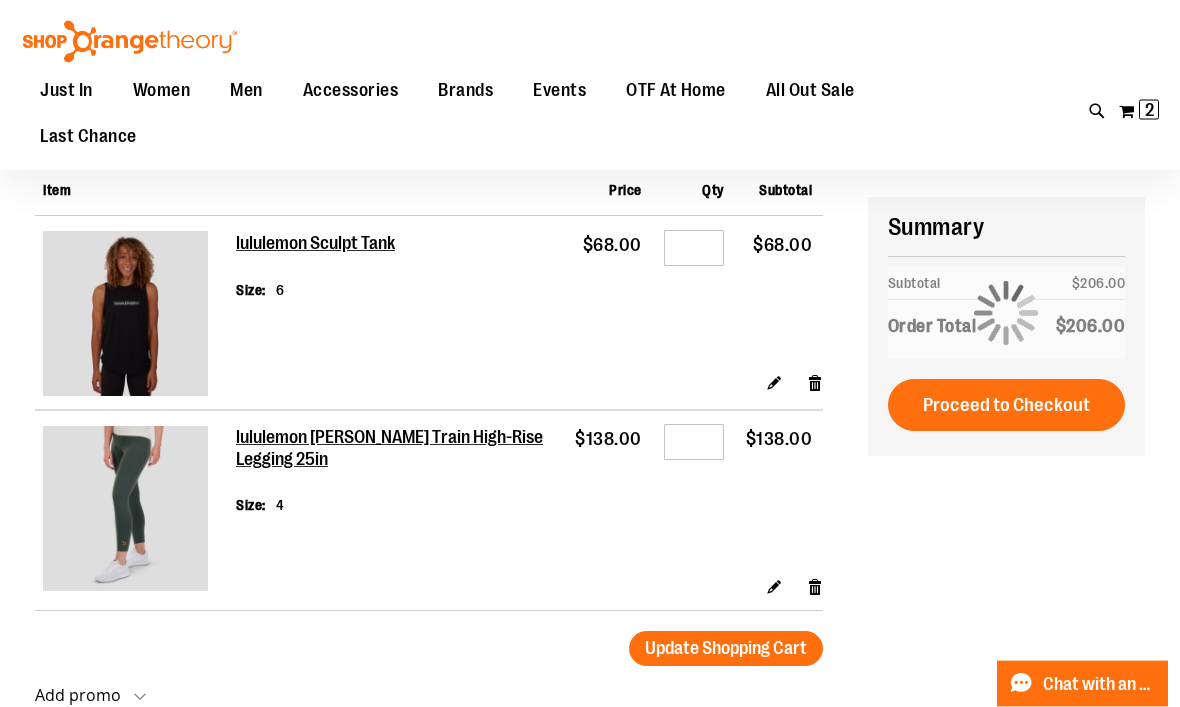 scroll, scrollTop: 159, scrollLeft: 0, axis: vertical 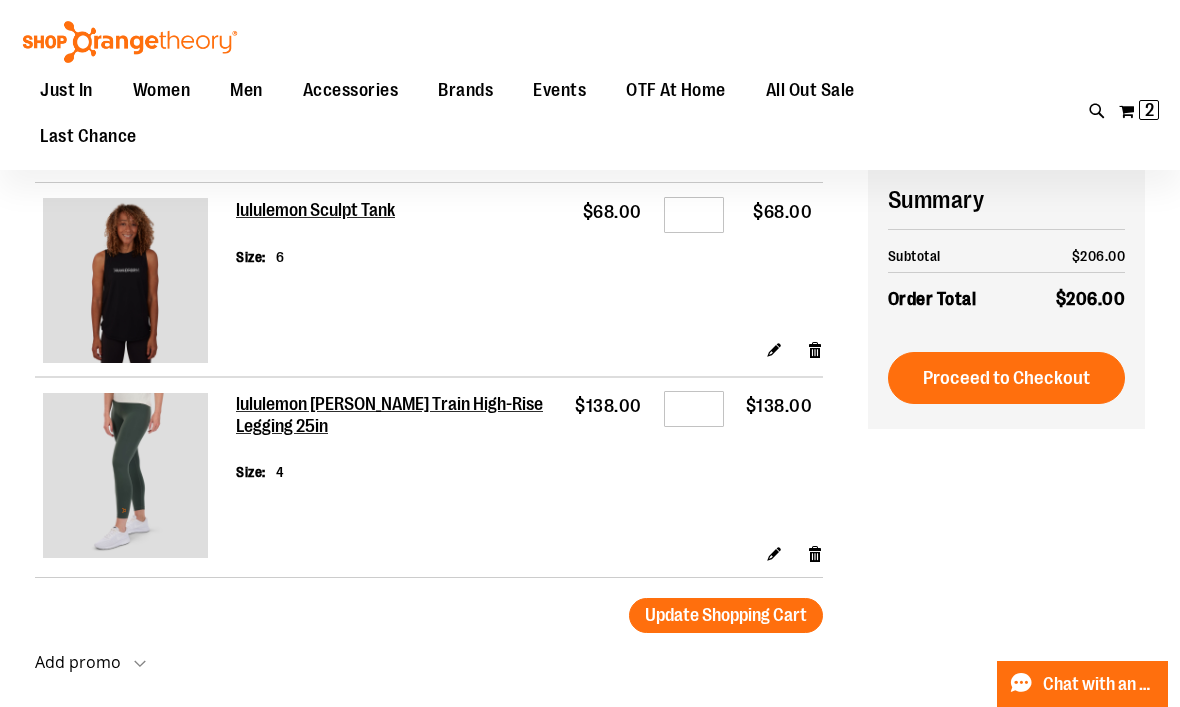 click on "Remove item" at bounding box center [815, 552] 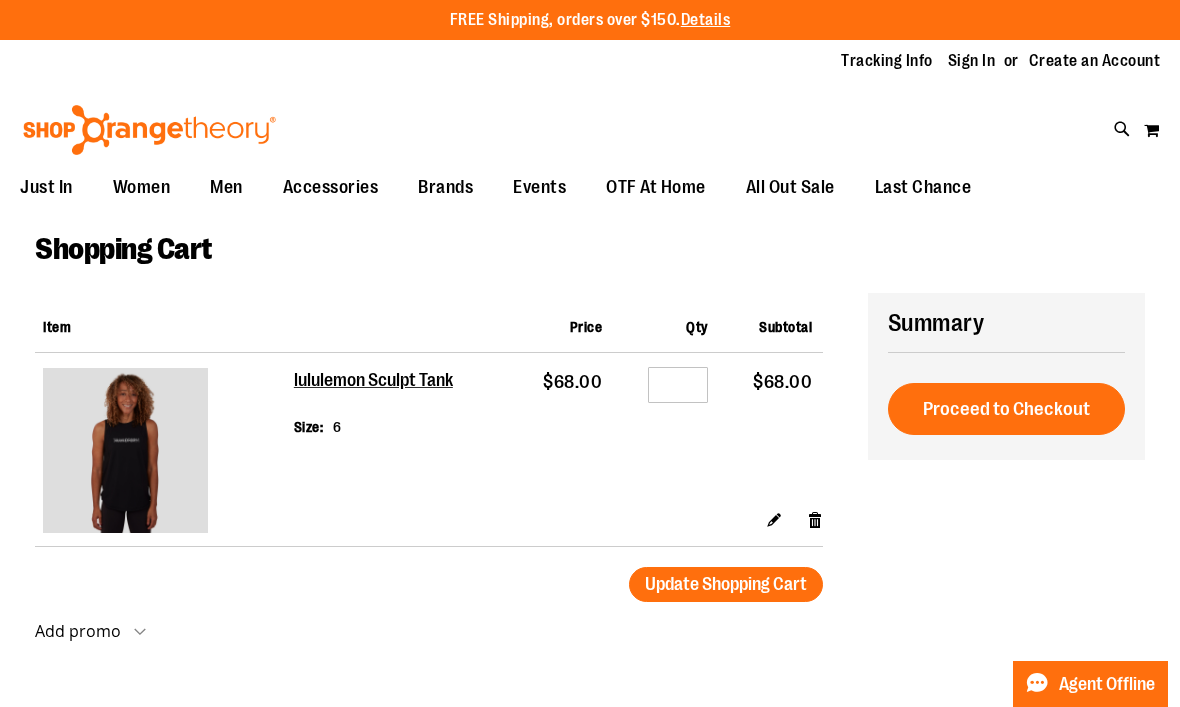 scroll, scrollTop: 0, scrollLeft: 0, axis: both 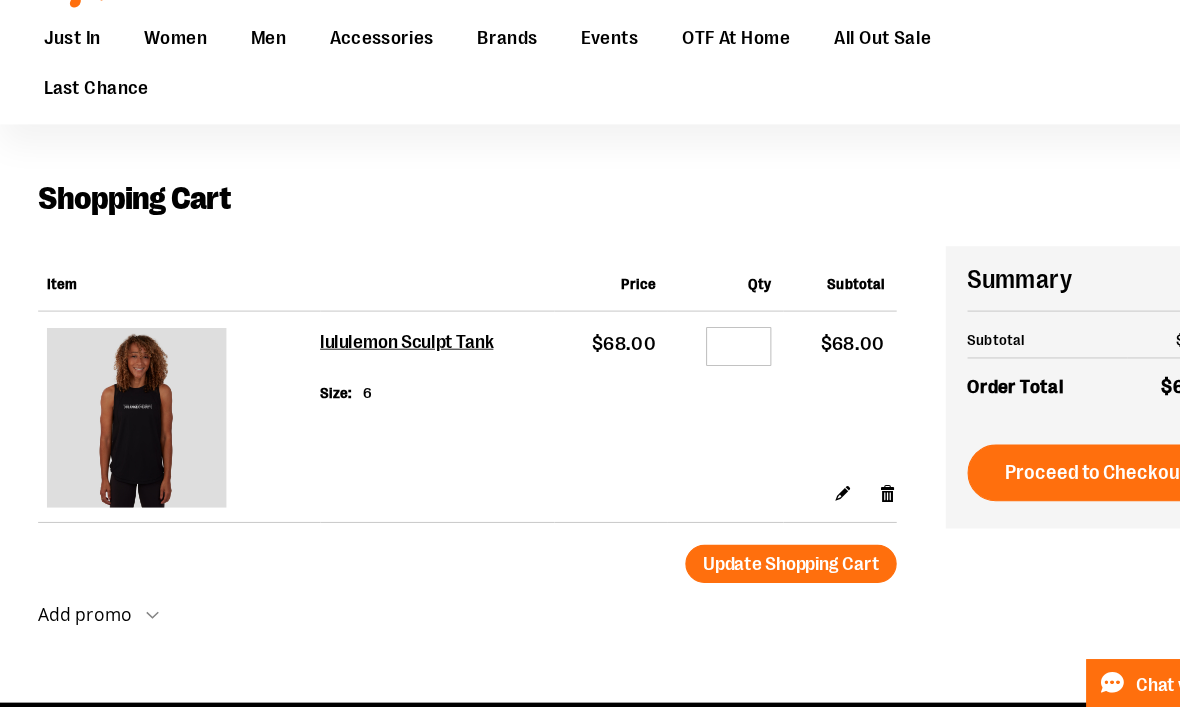 click on "Proceed to Checkout" at bounding box center [1006, 490] 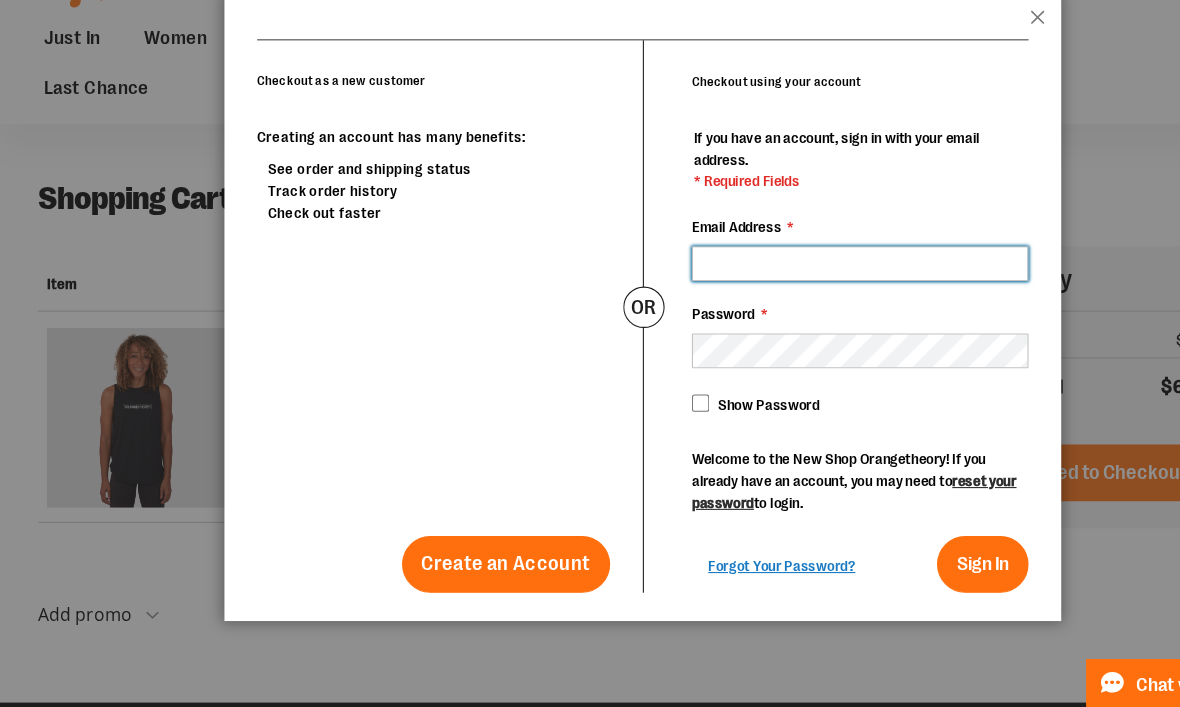 click on "Email Address *" at bounding box center (789, 298) 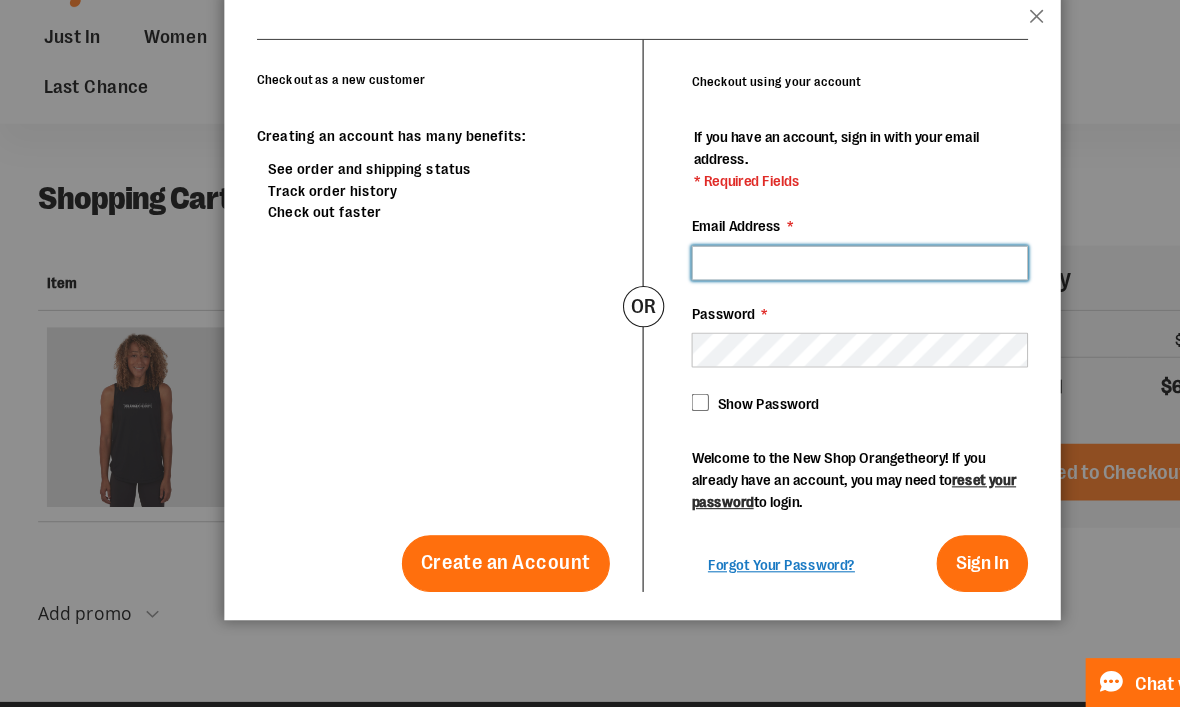 type on "**********" 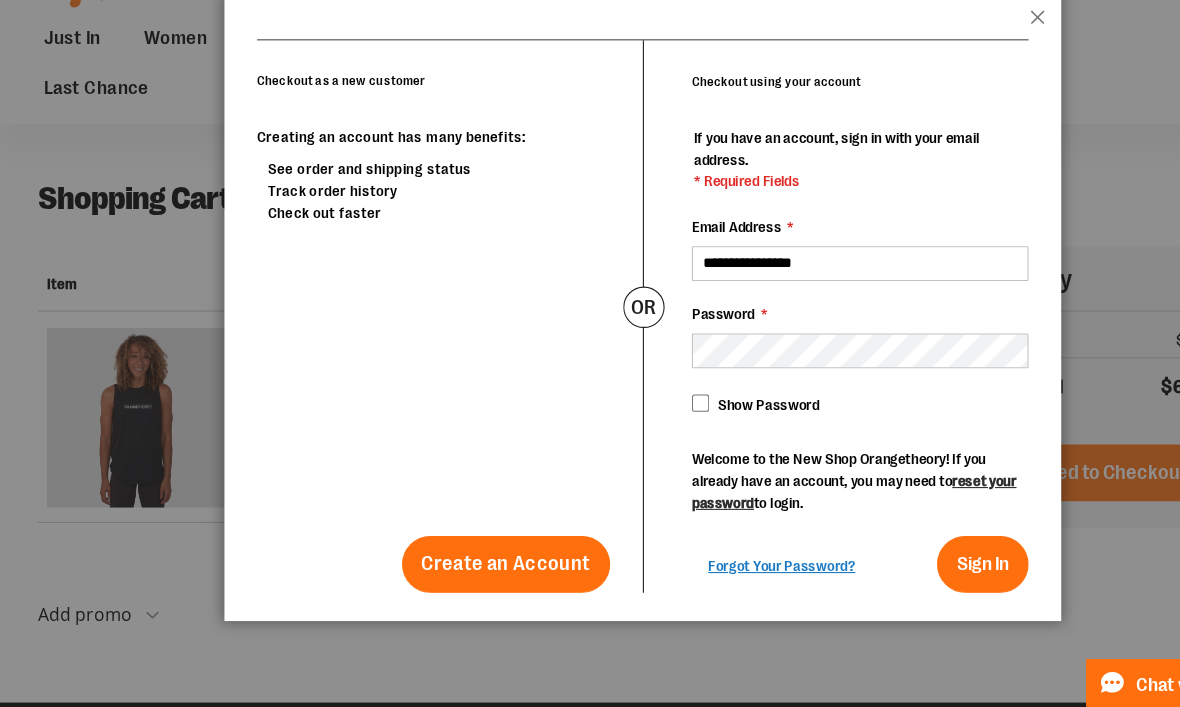click on "Sign In" at bounding box center (902, 573) 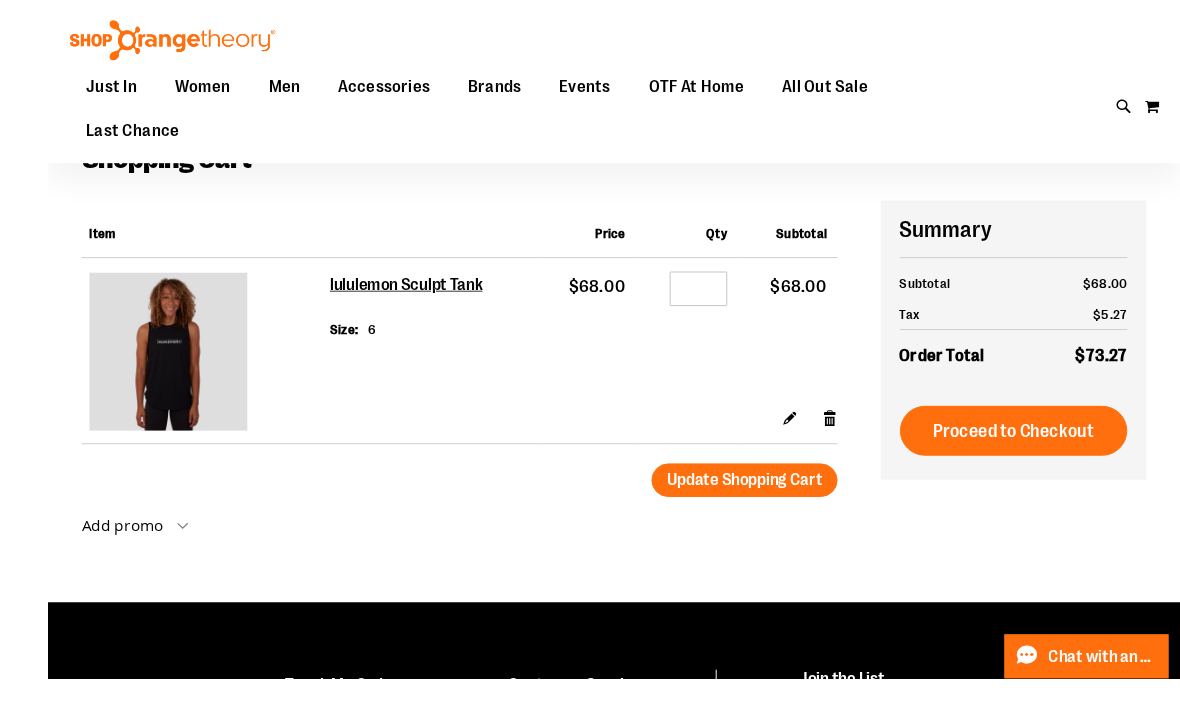 scroll, scrollTop: 139, scrollLeft: 0, axis: vertical 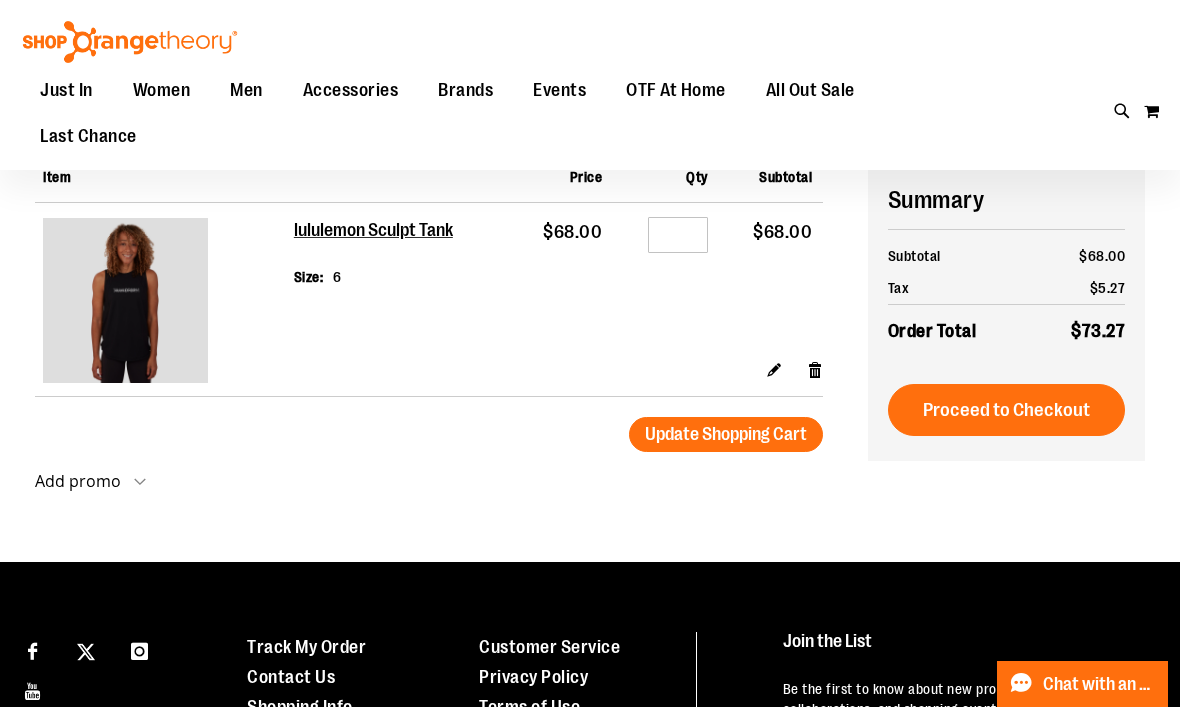 click on "Proceed to Checkout" at bounding box center (1007, 410) 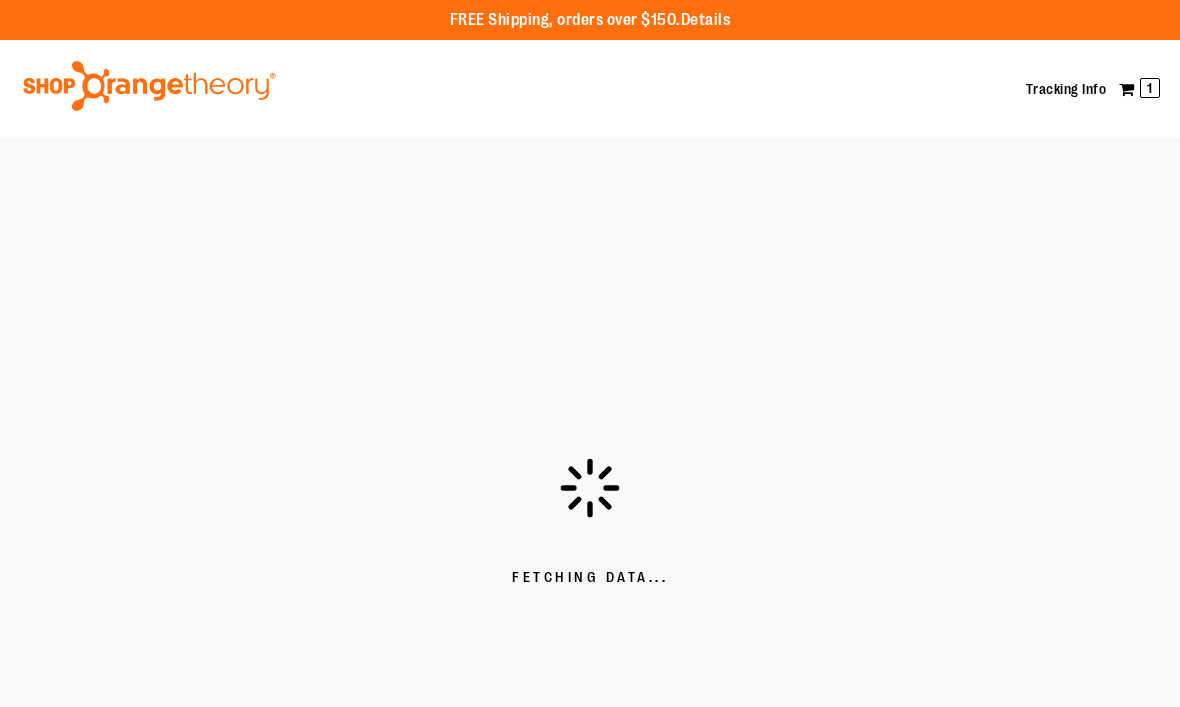 scroll, scrollTop: 0, scrollLeft: 0, axis: both 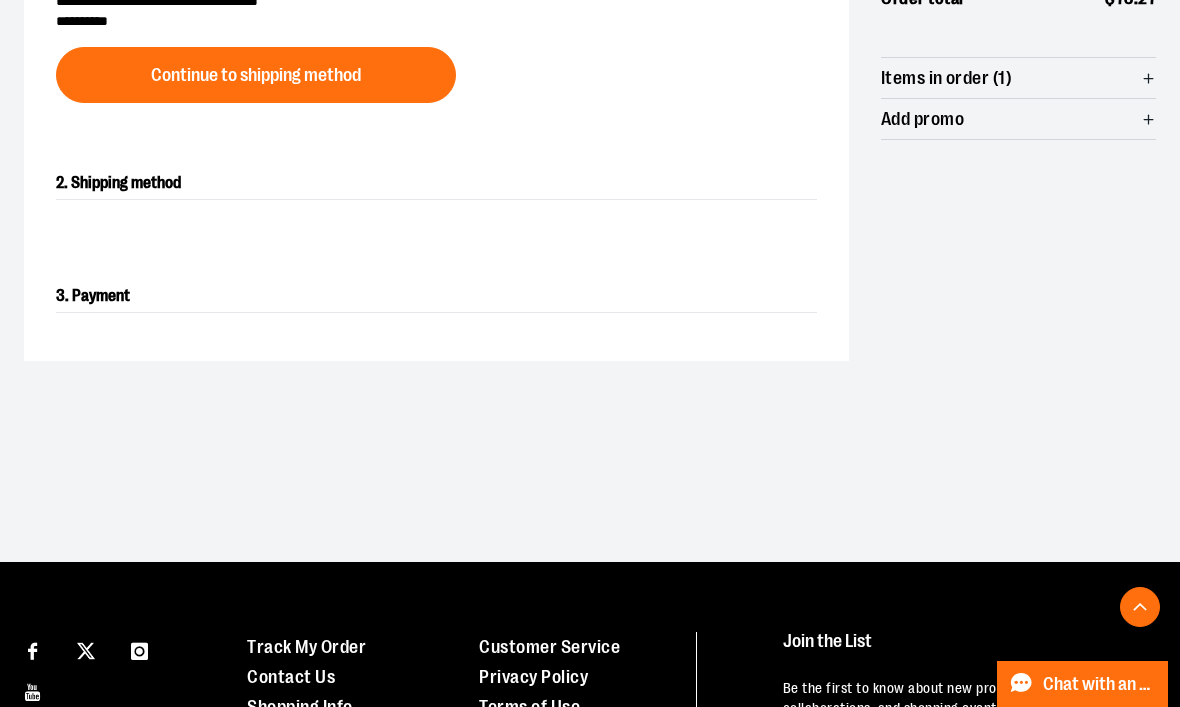 click on "Continue to shipping method" at bounding box center (256, 75) 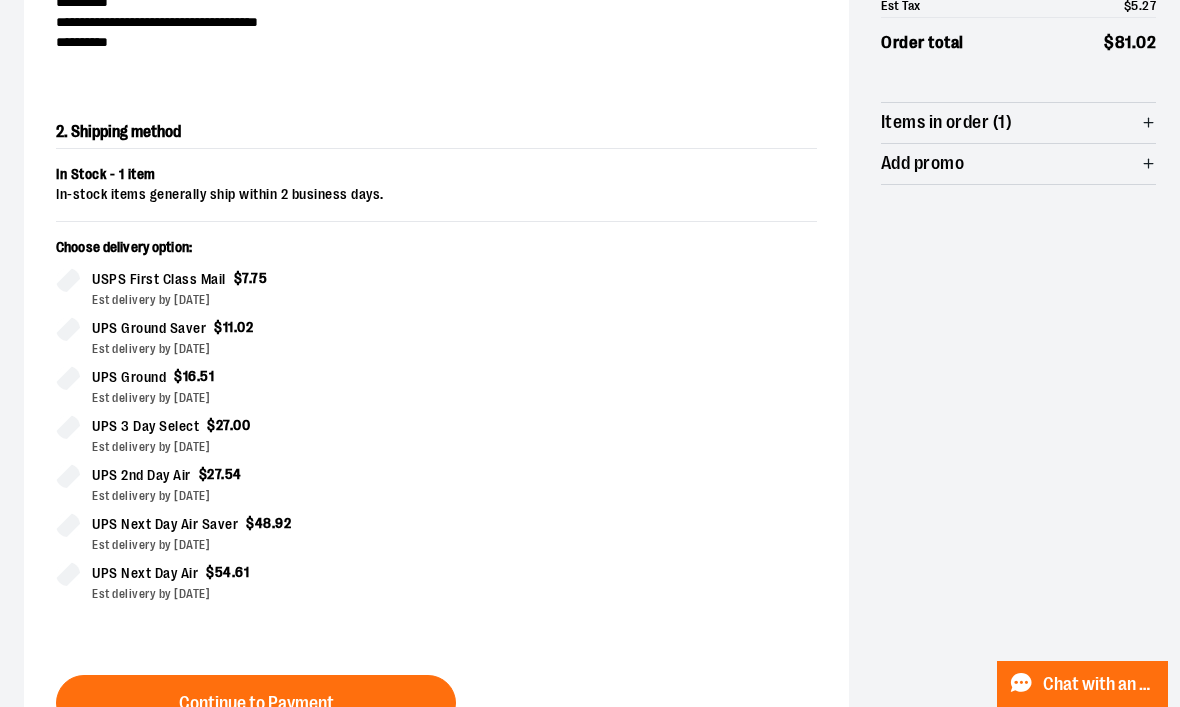 scroll, scrollTop: 322, scrollLeft: 0, axis: vertical 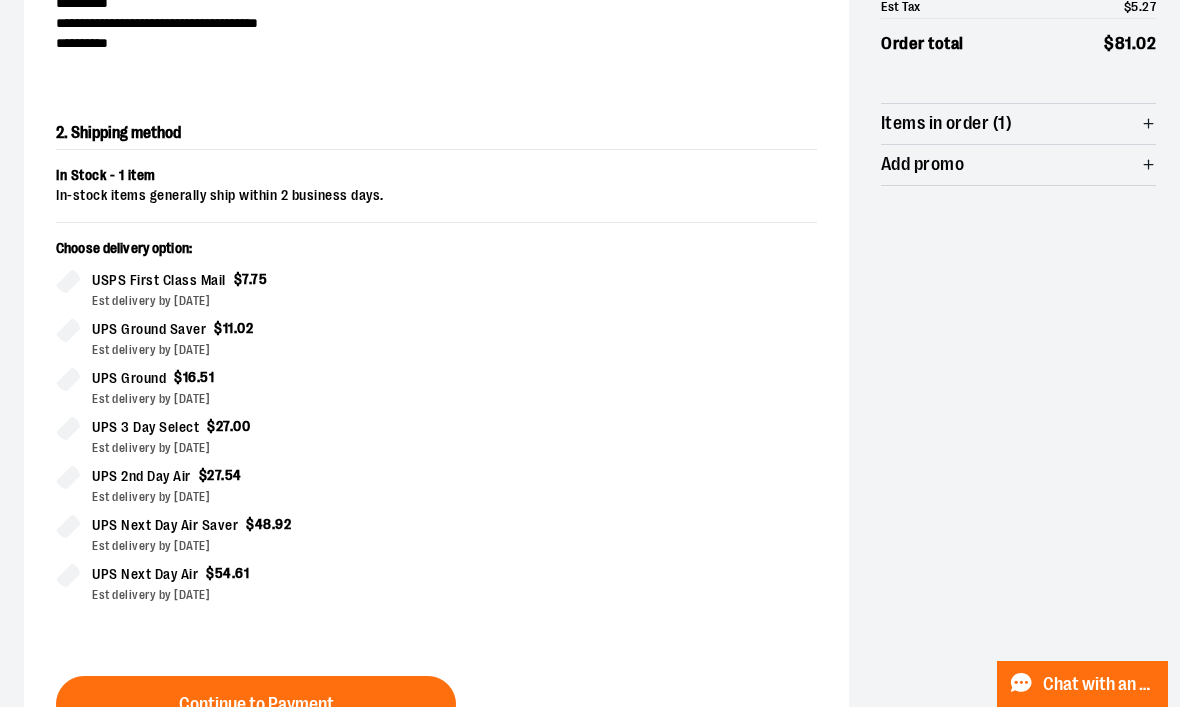 click on "Continue to Payment" at bounding box center (256, 704) 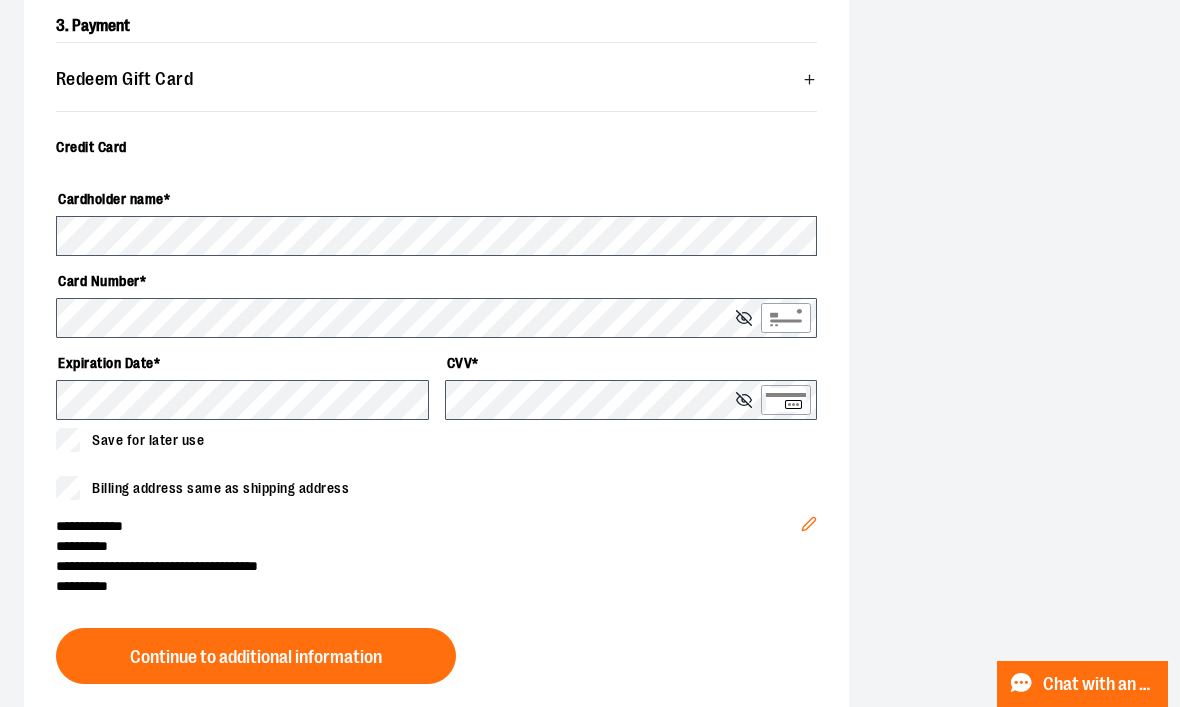 scroll, scrollTop: 598, scrollLeft: 0, axis: vertical 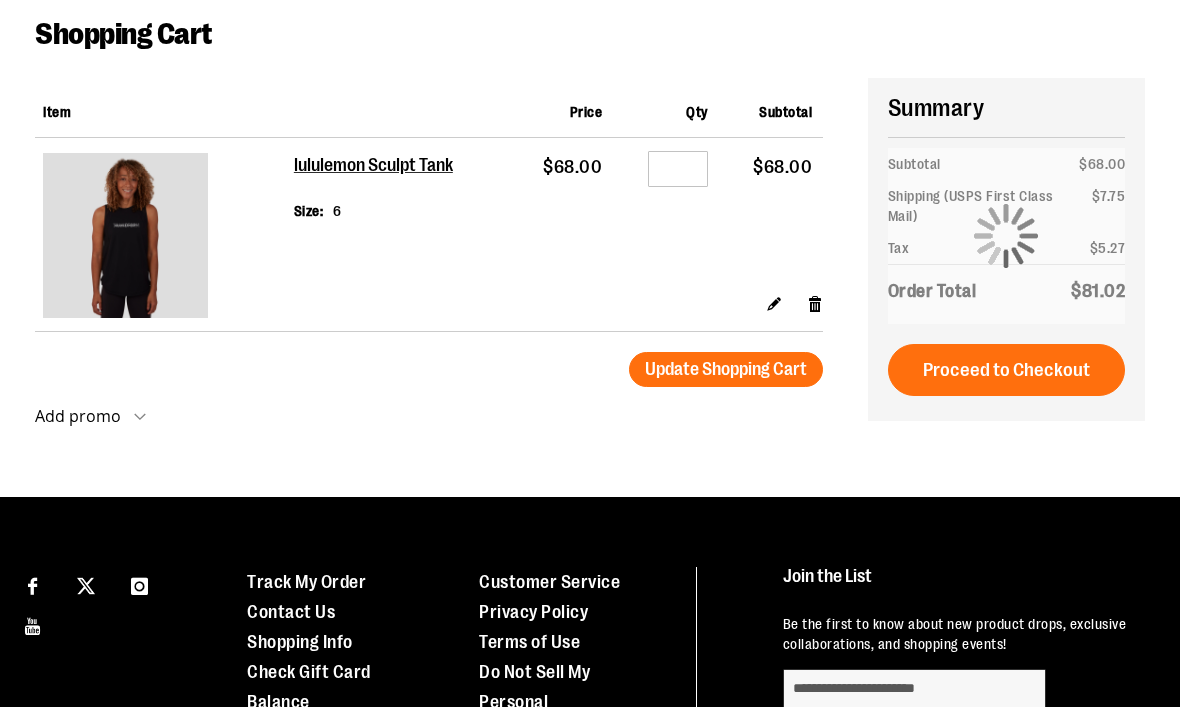 click on "lululemon Sculpt Tank" at bounding box center [374, 166] 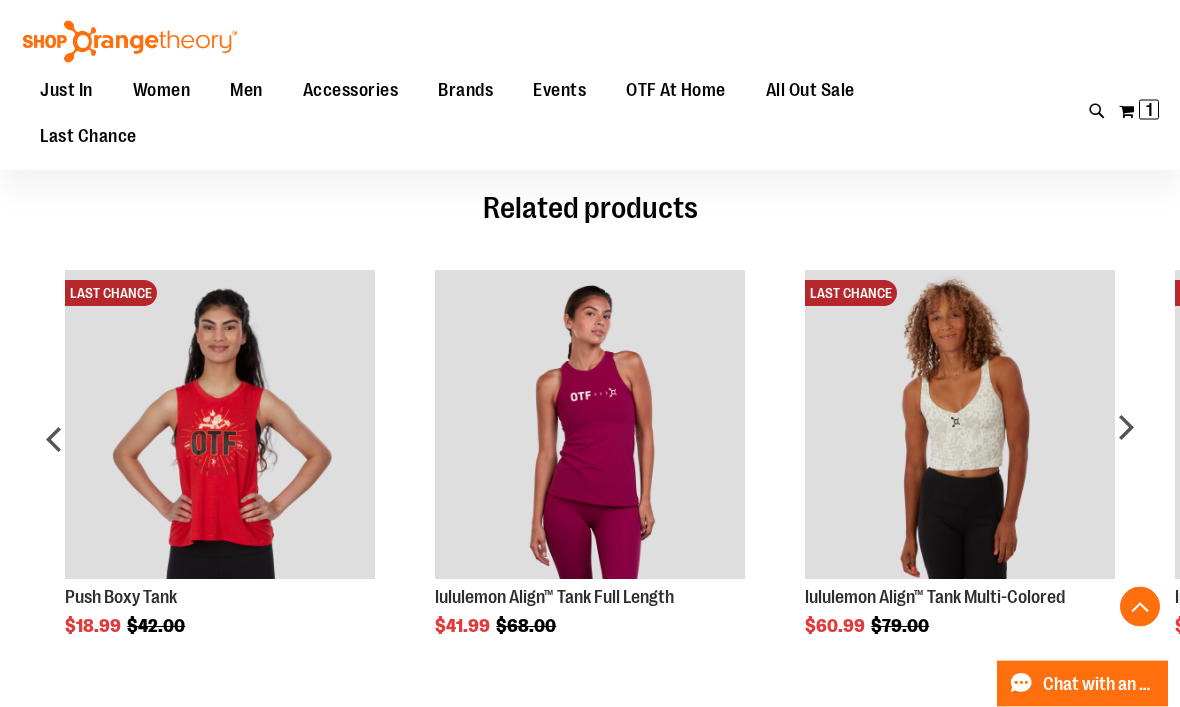 scroll, scrollTop: 893, scrollLeft: 0, axis: vertical 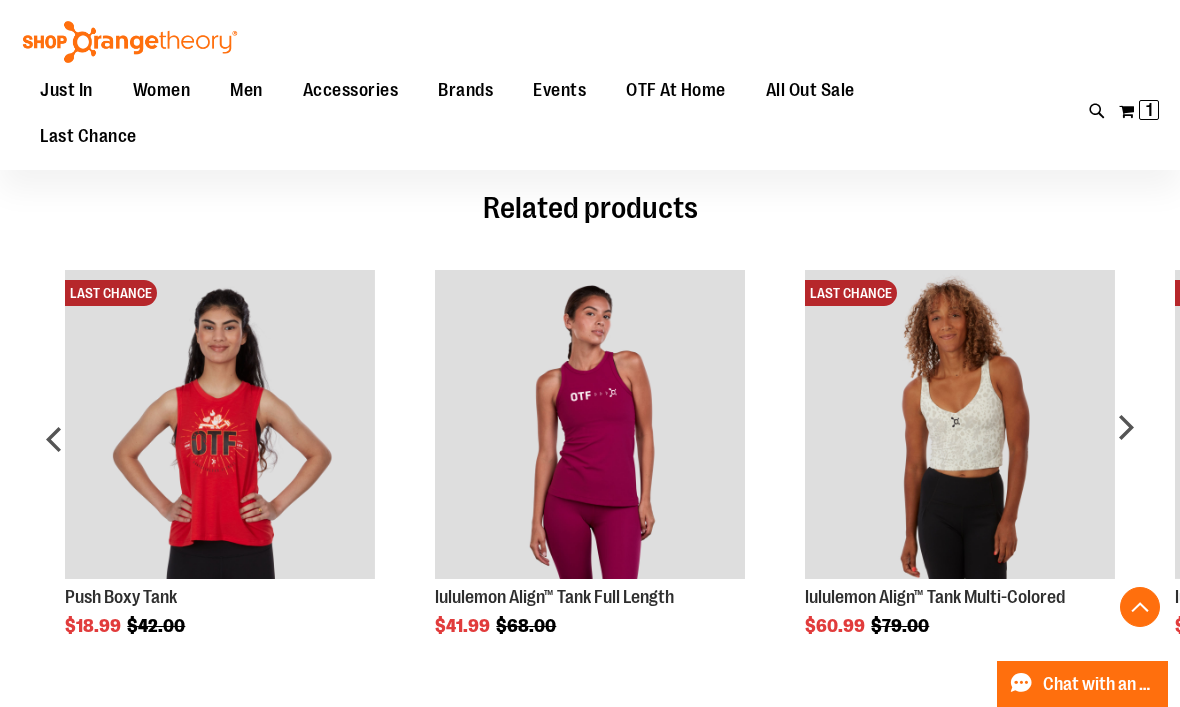 click at bounding box center [219, 424] 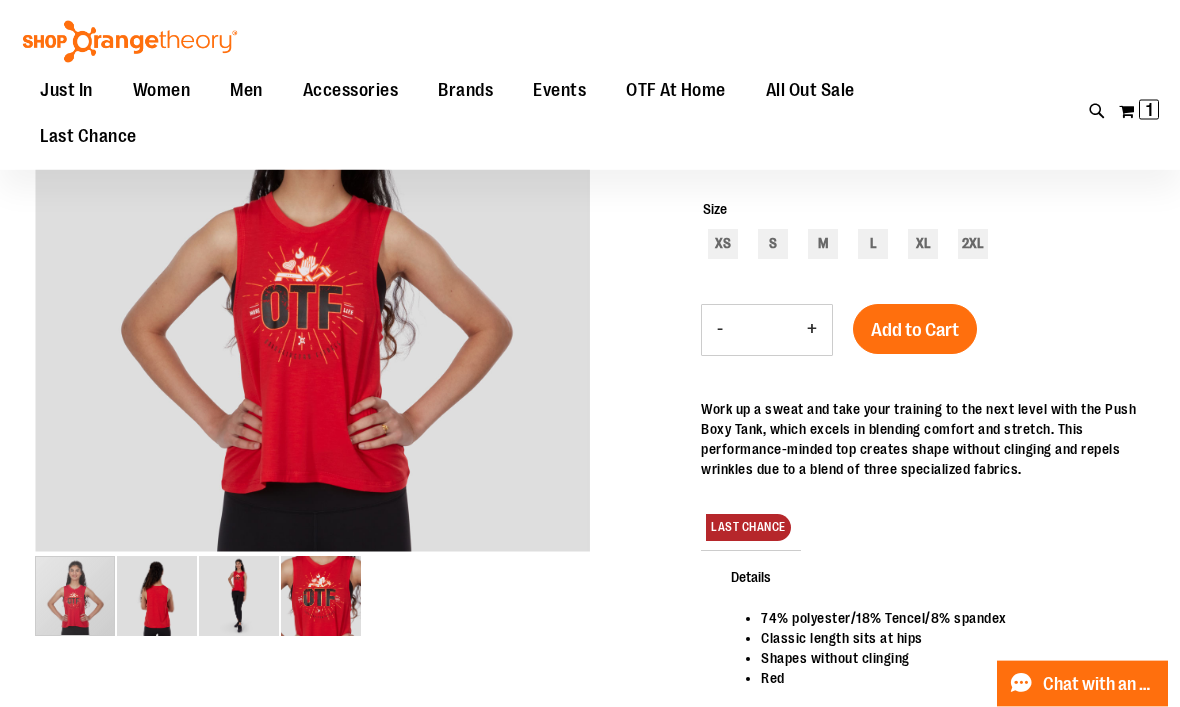 scroll, scrollTop: 284, scrollLeft: 0, axis: vertical 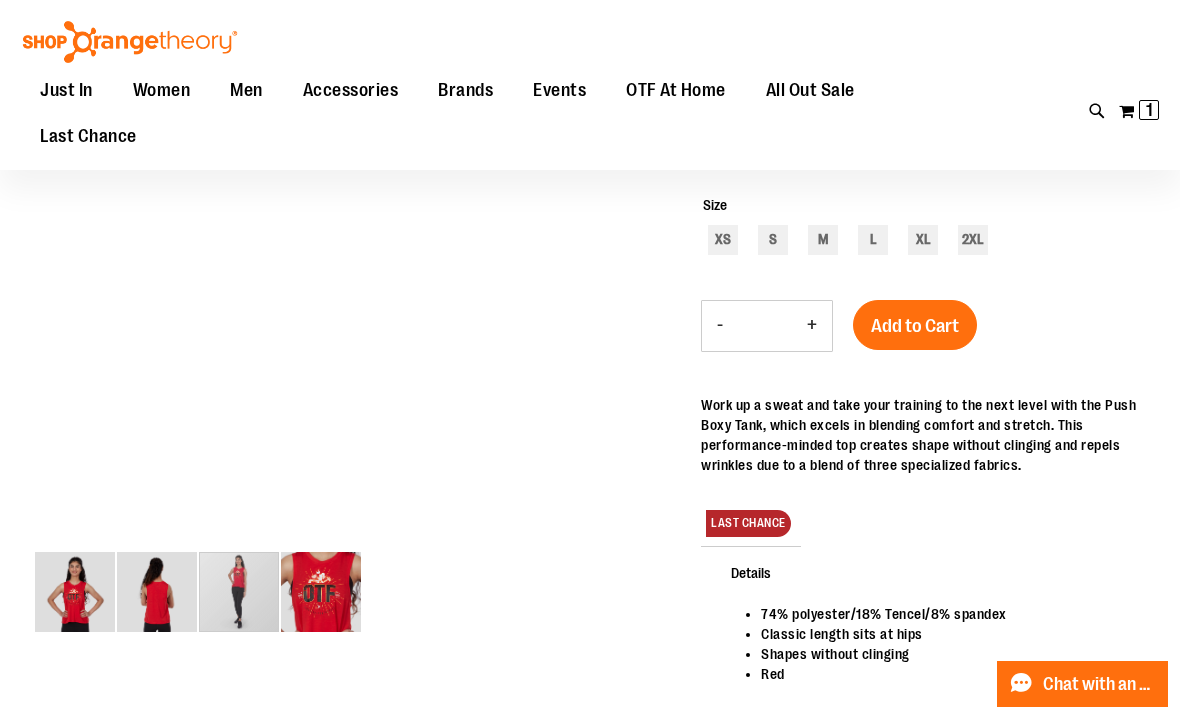 click at bounding box center (239, 592) 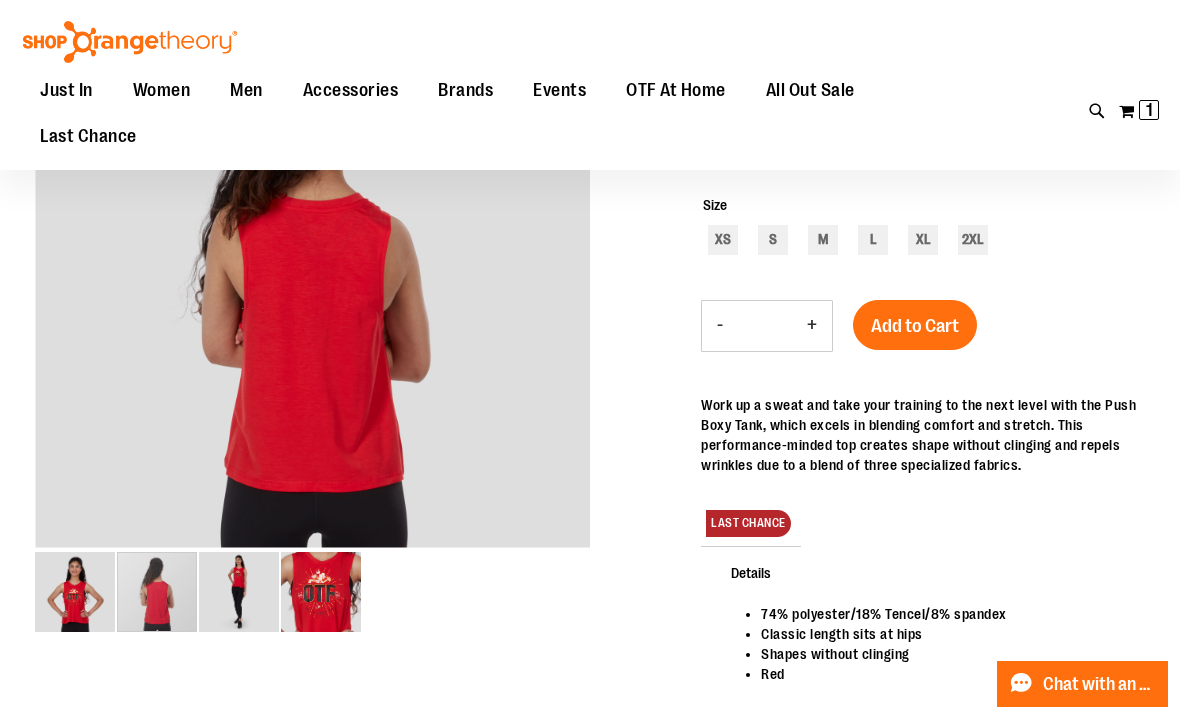 click at bounding box center [157, 592] 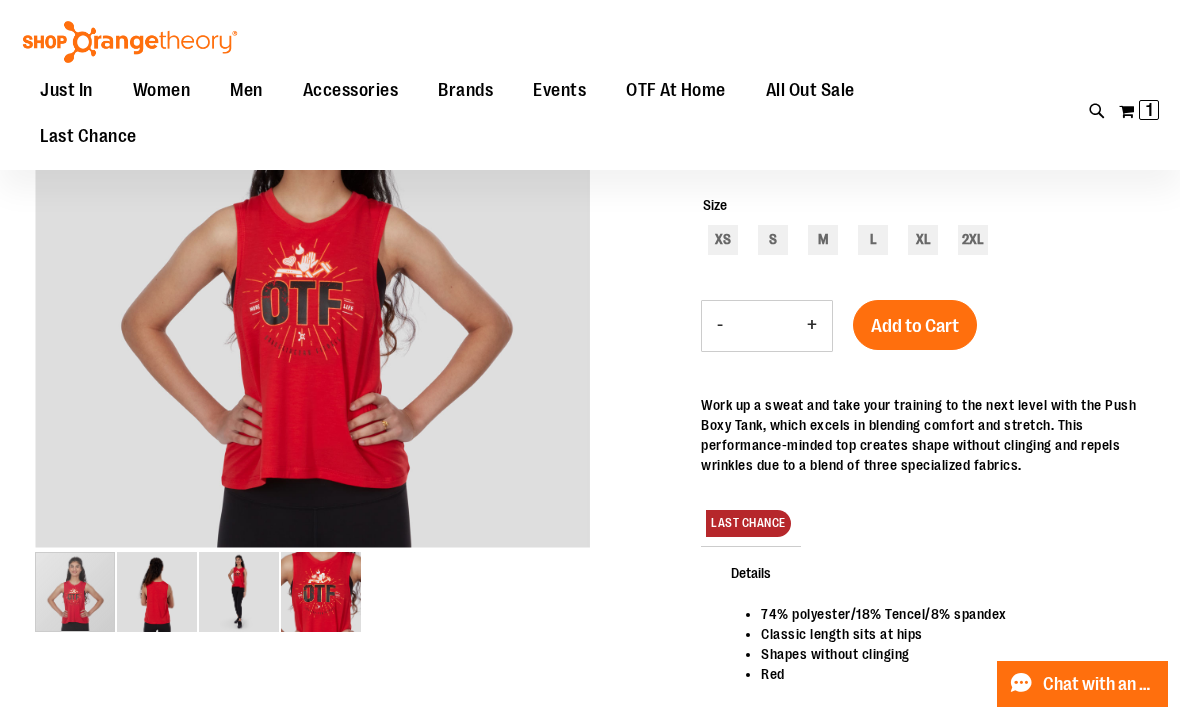 click at bounding box center [75, 592] 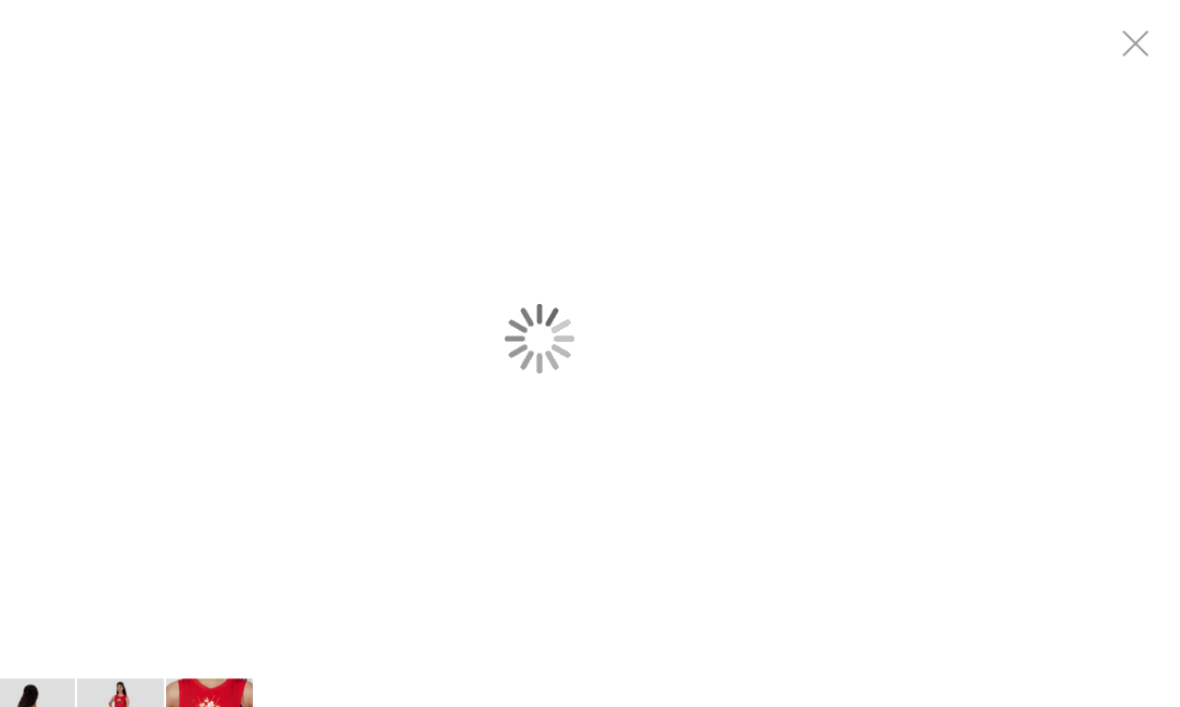 scroll, scrollTop: 0, scrollLeft: 0, axis: both 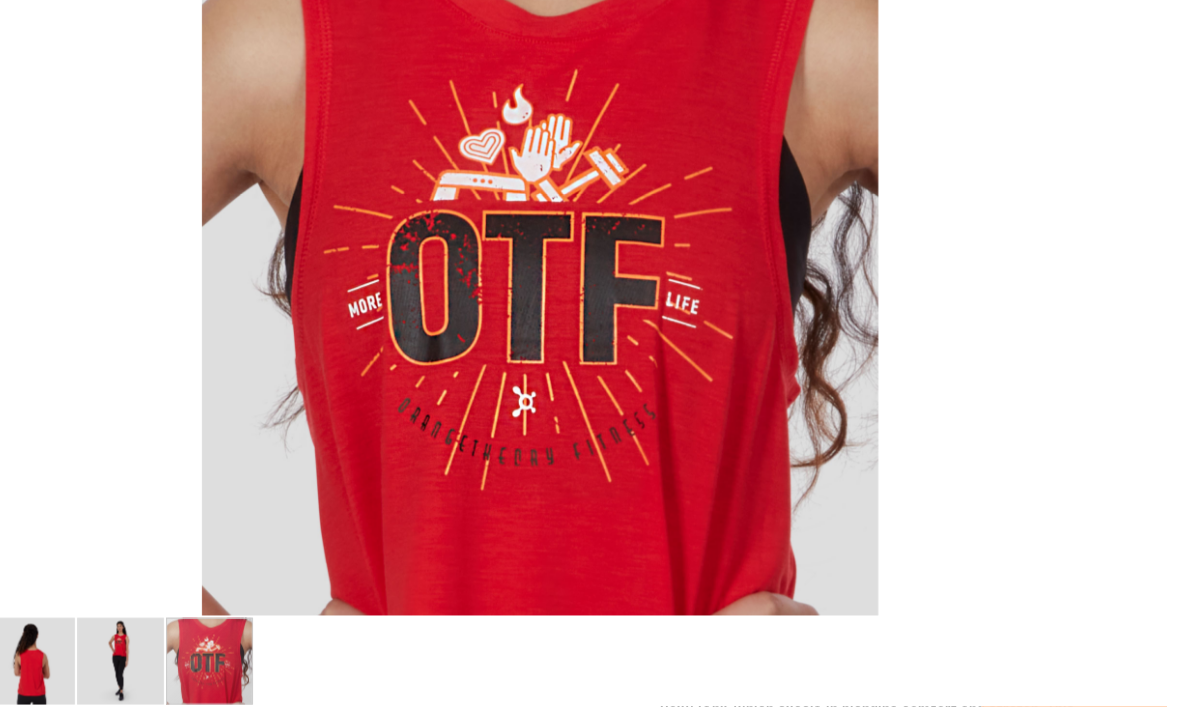 click at bounding box center [286, 665] 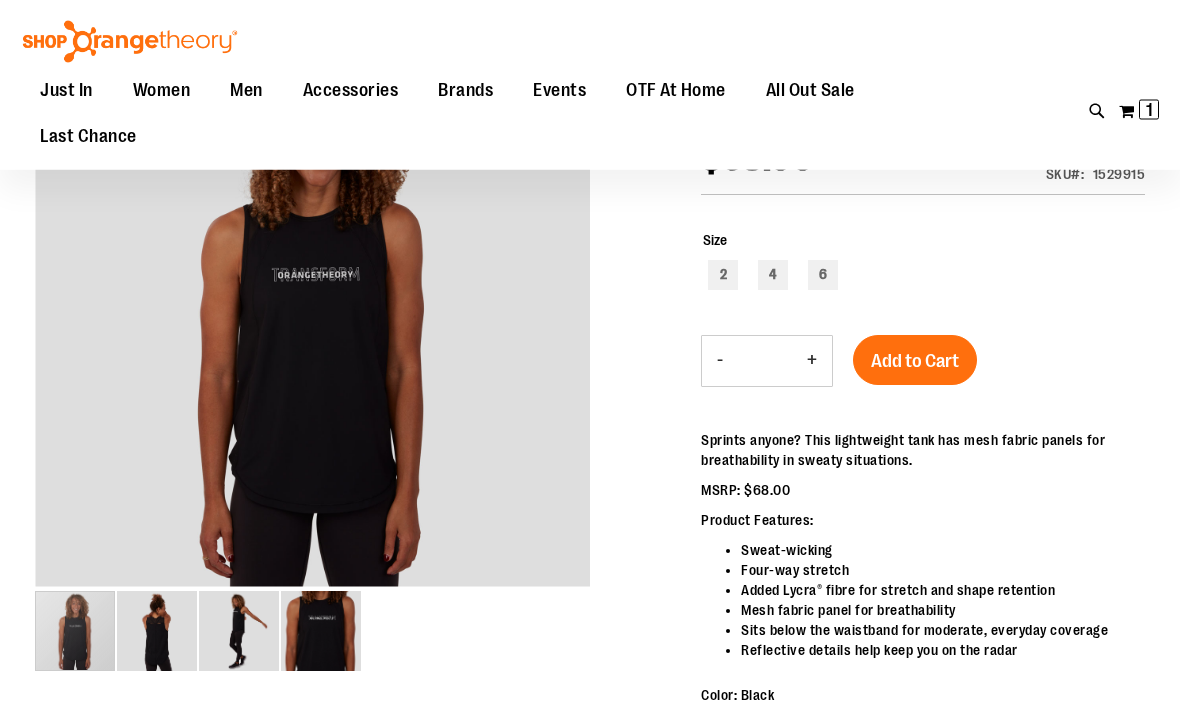 scroll, scrollTop: 0, scrollLeft: 0, axis: both 